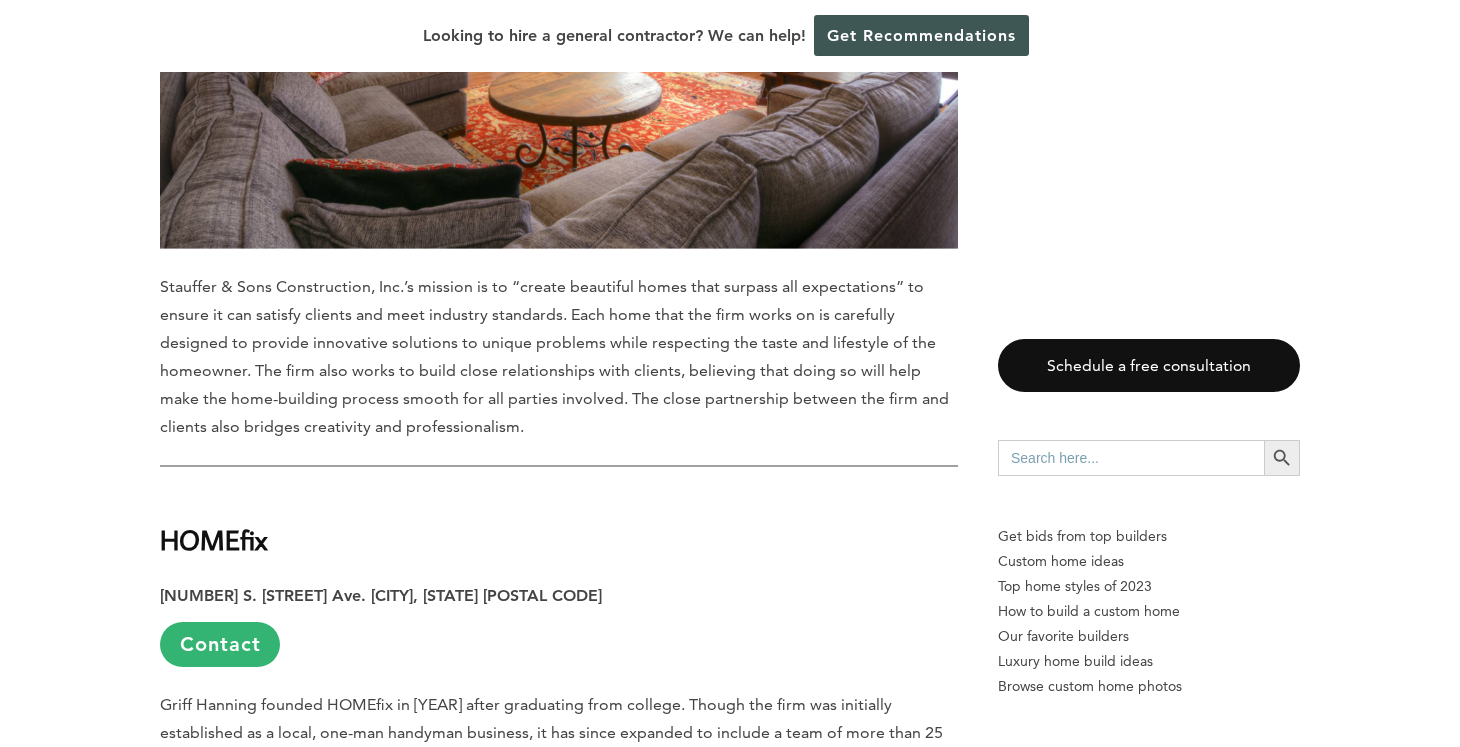 scroll, scrollTop: 2115, scrollLeft: 0, axis: vertical 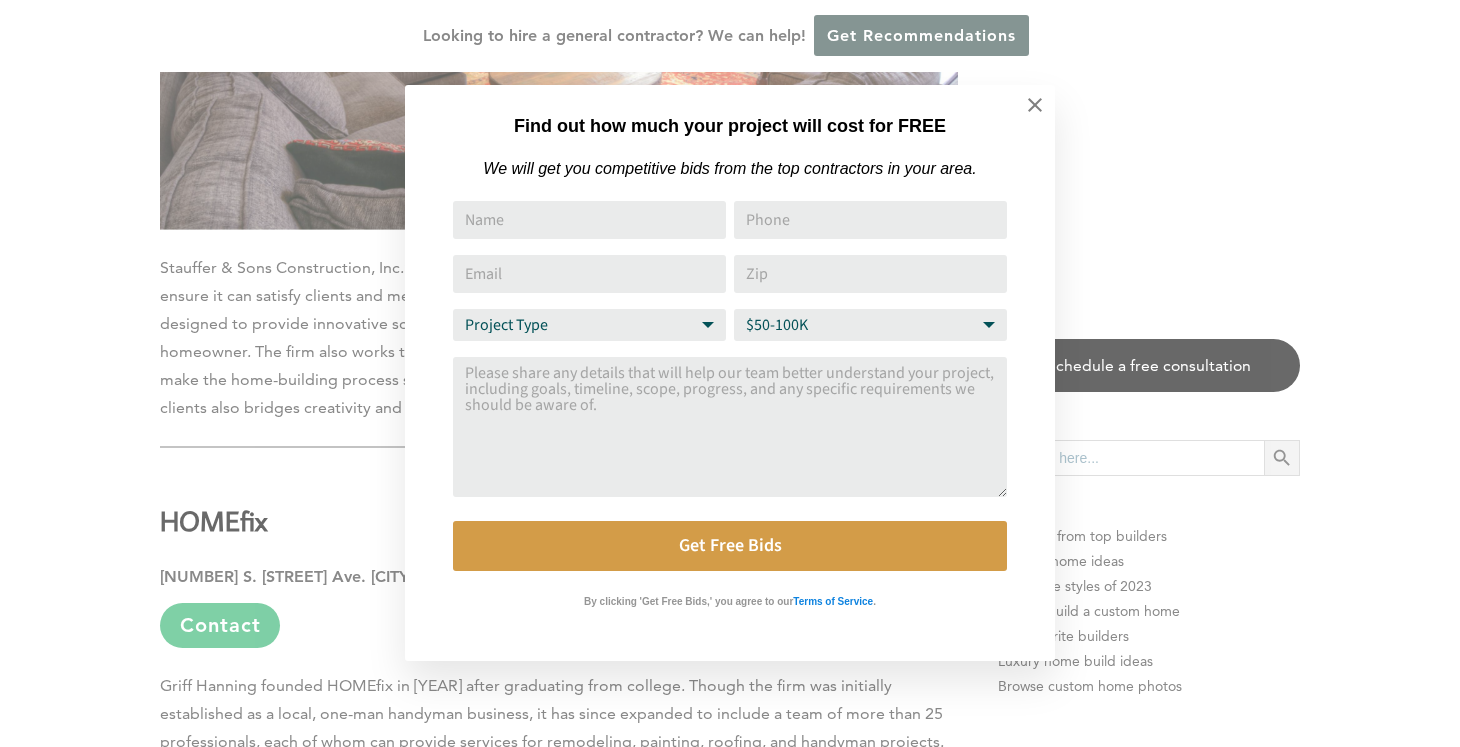 click on "Find out how much your project will cost for FREE We will get you competitive bids from the top contractors in your area. Name Phone Email Address Zip Project Type Project Type Home Remodel Home Build Commercial Improvement Home Addition Other Budget Range Budget Range $50-100K $100-250K $250-500K More than $500K Comment or Message Get Free Bids By clicking 'Get Free Bids,' you agree to our  Terms of Service ." at bounding box center (730, 373) 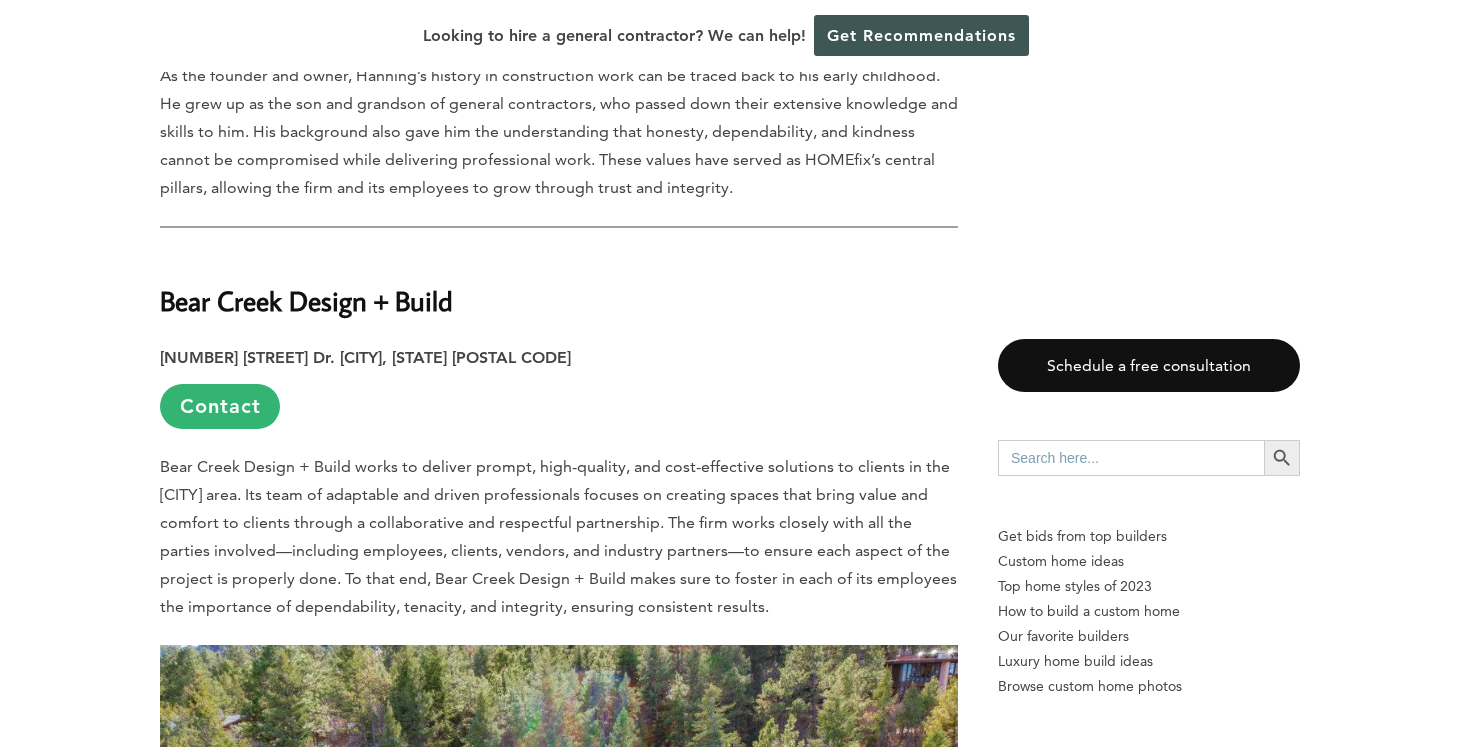 scroll, scrollTop: 3447, scrollLeft: 0, axis: vertical 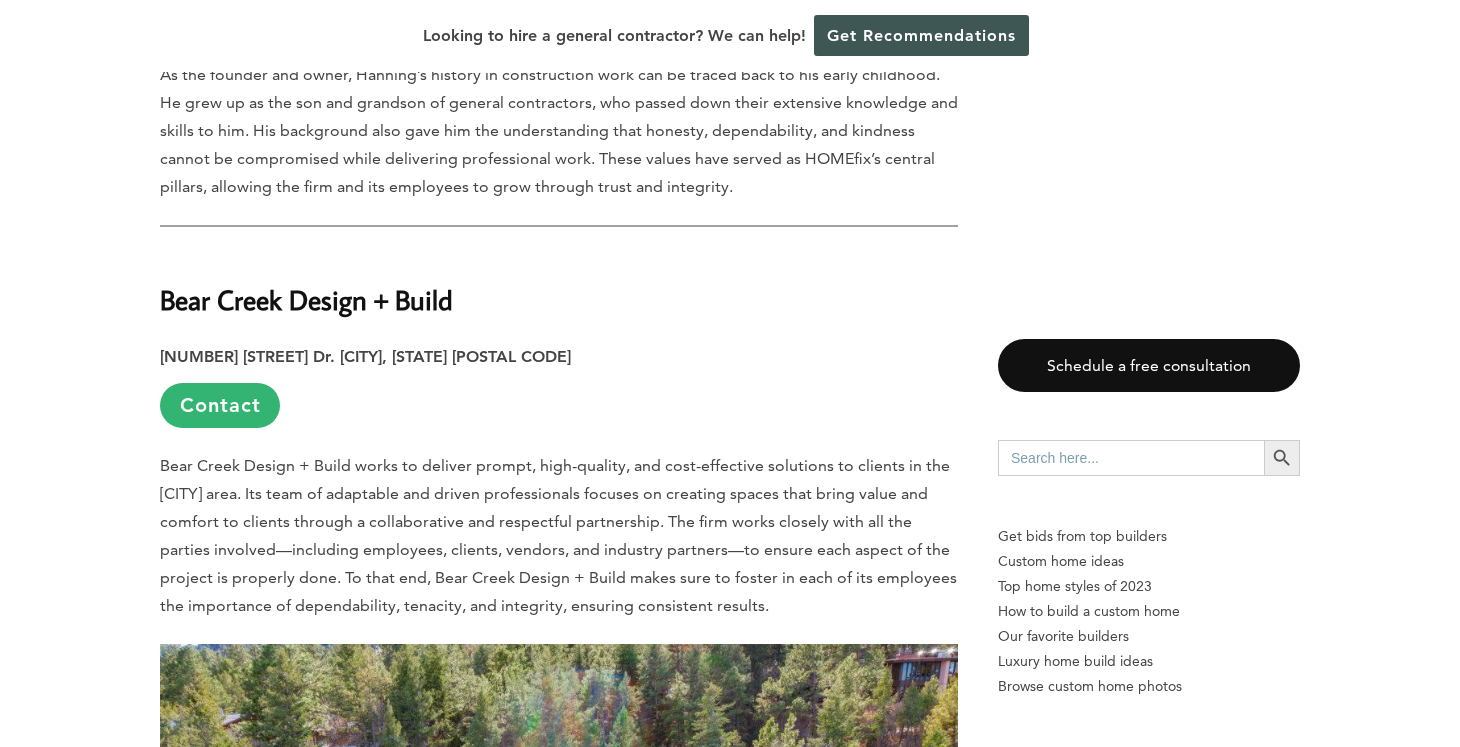 click on "Bear Creek Design + Build" at bounding box center (306, 299) 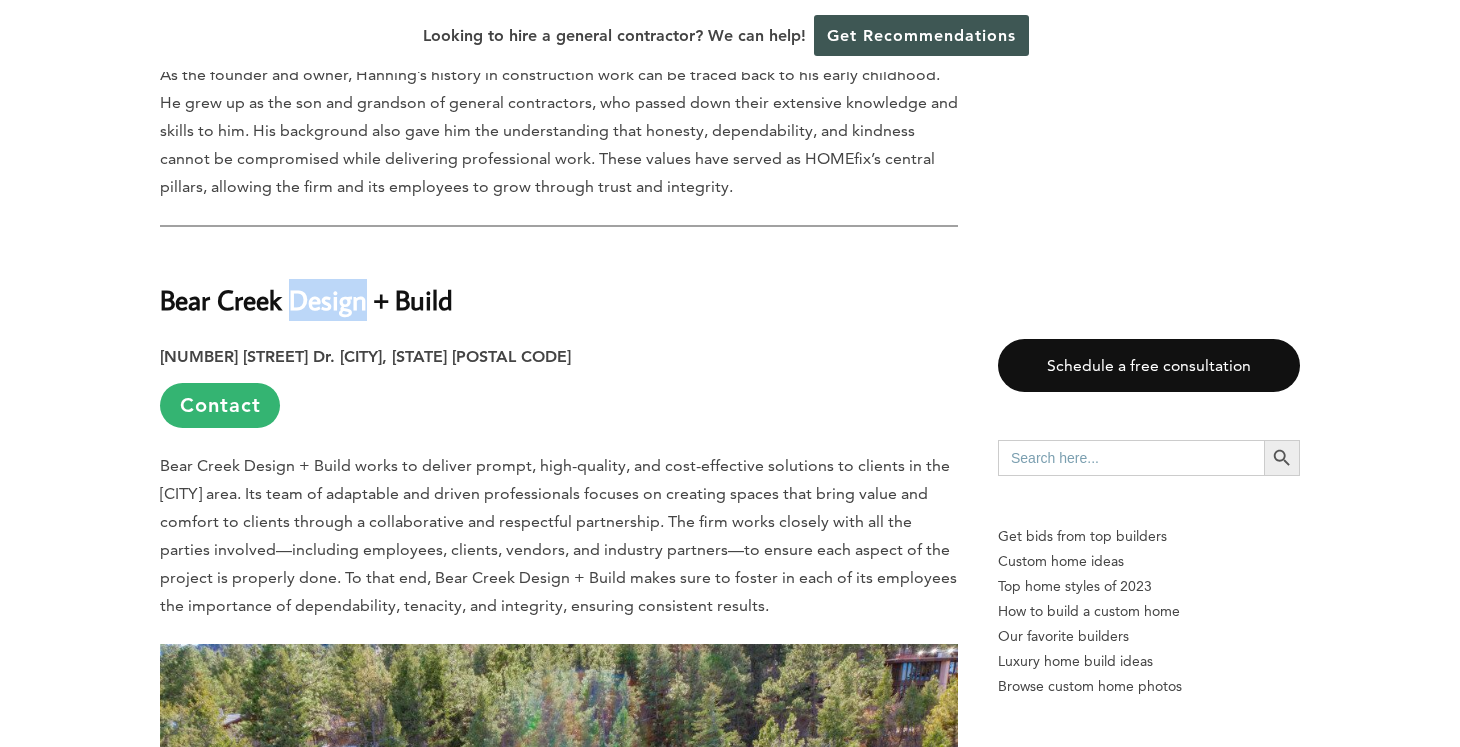 click on "Bear Creek Design + Build" at bounding box center [306, 299] 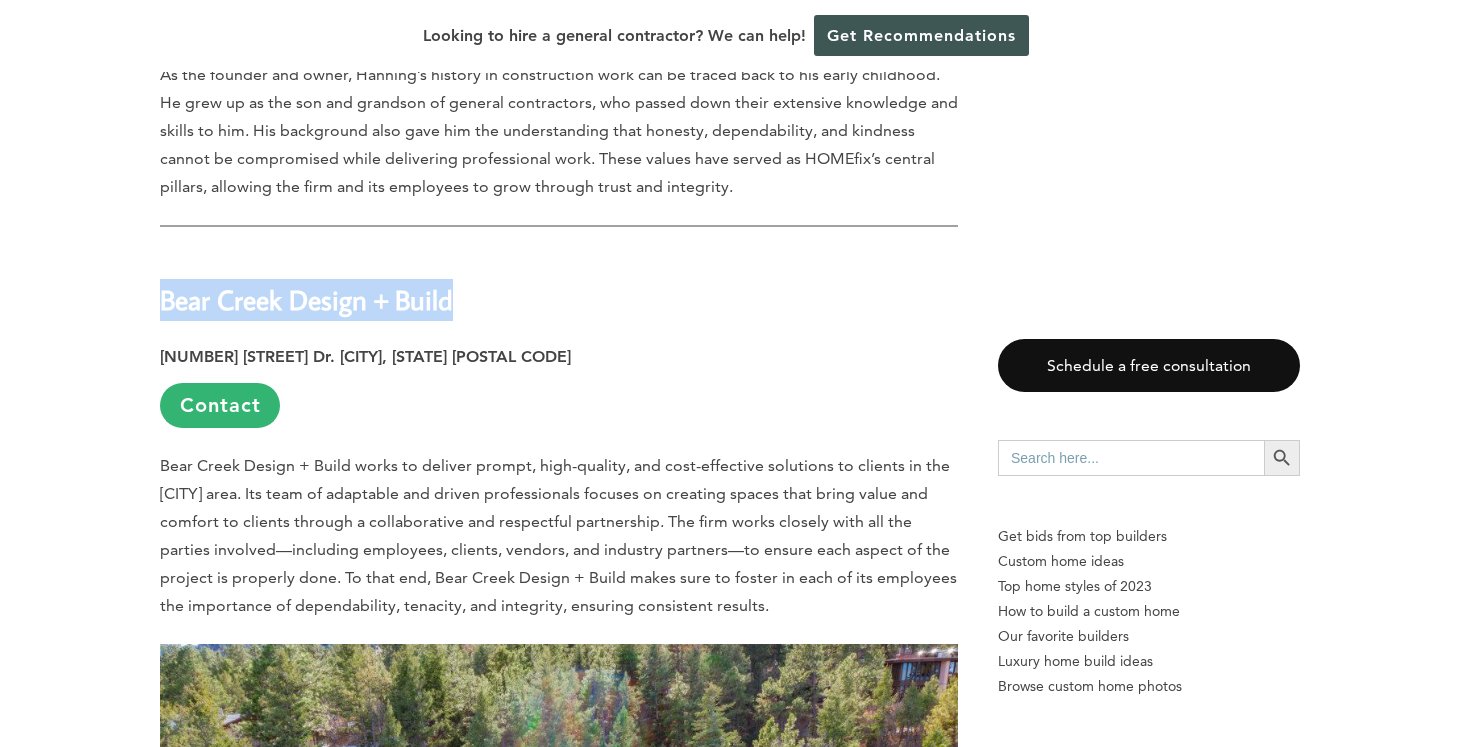 click on "Bear Creek Design + Build" at bounding box center [306, 299] 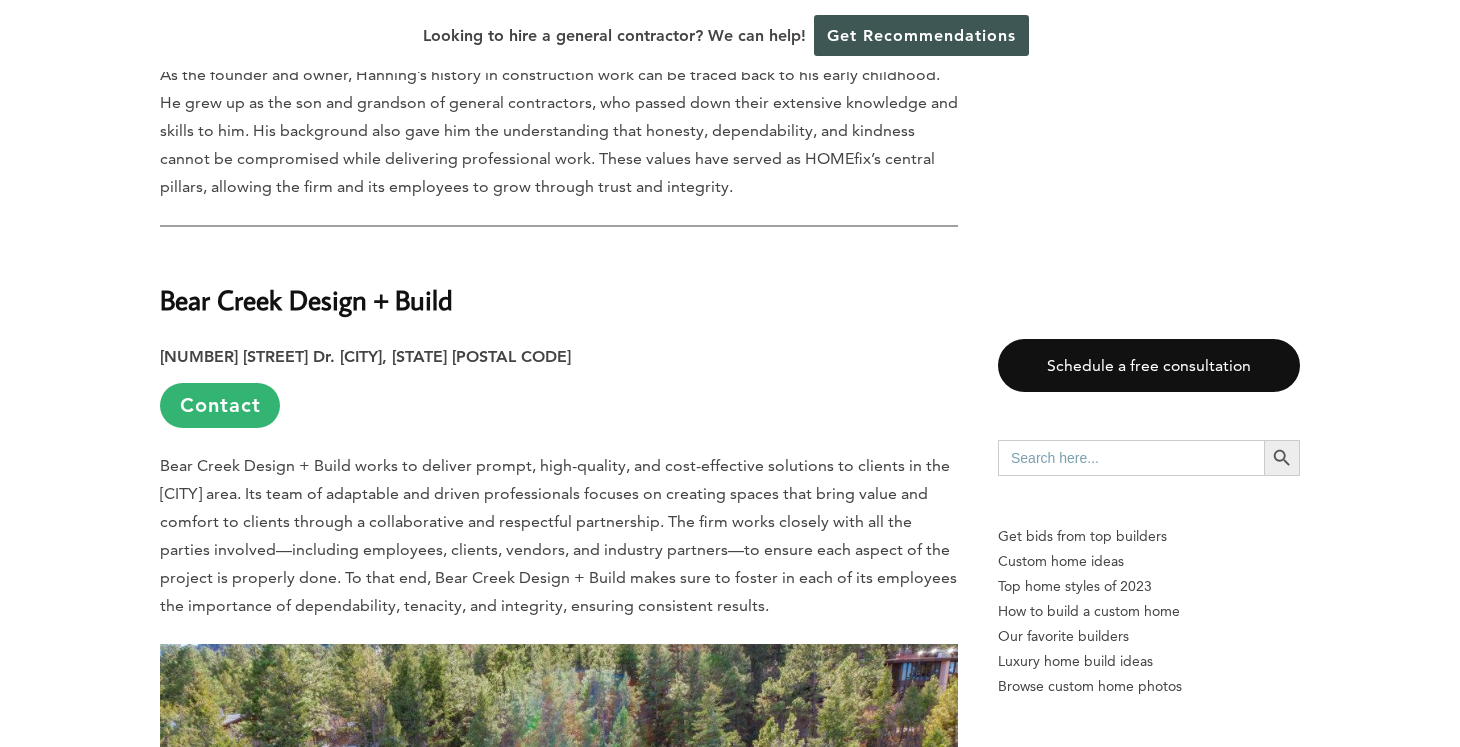 click on "3450 Hollycrest Dr. Colorado Springs, CO 80920   Contact" at bounding box center [559, 385] 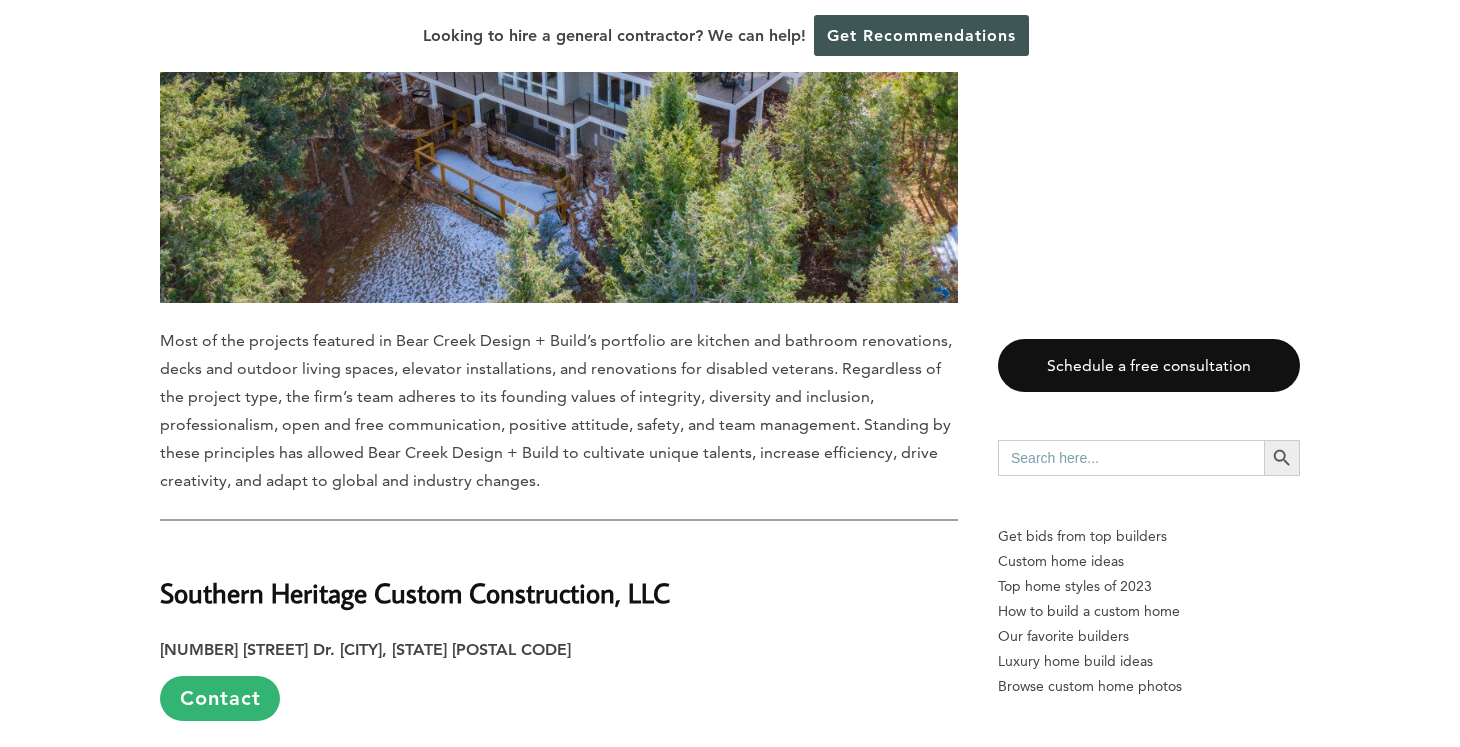 scroll, scrollTop: 4501, scrollLeft: 0, axis: vertical 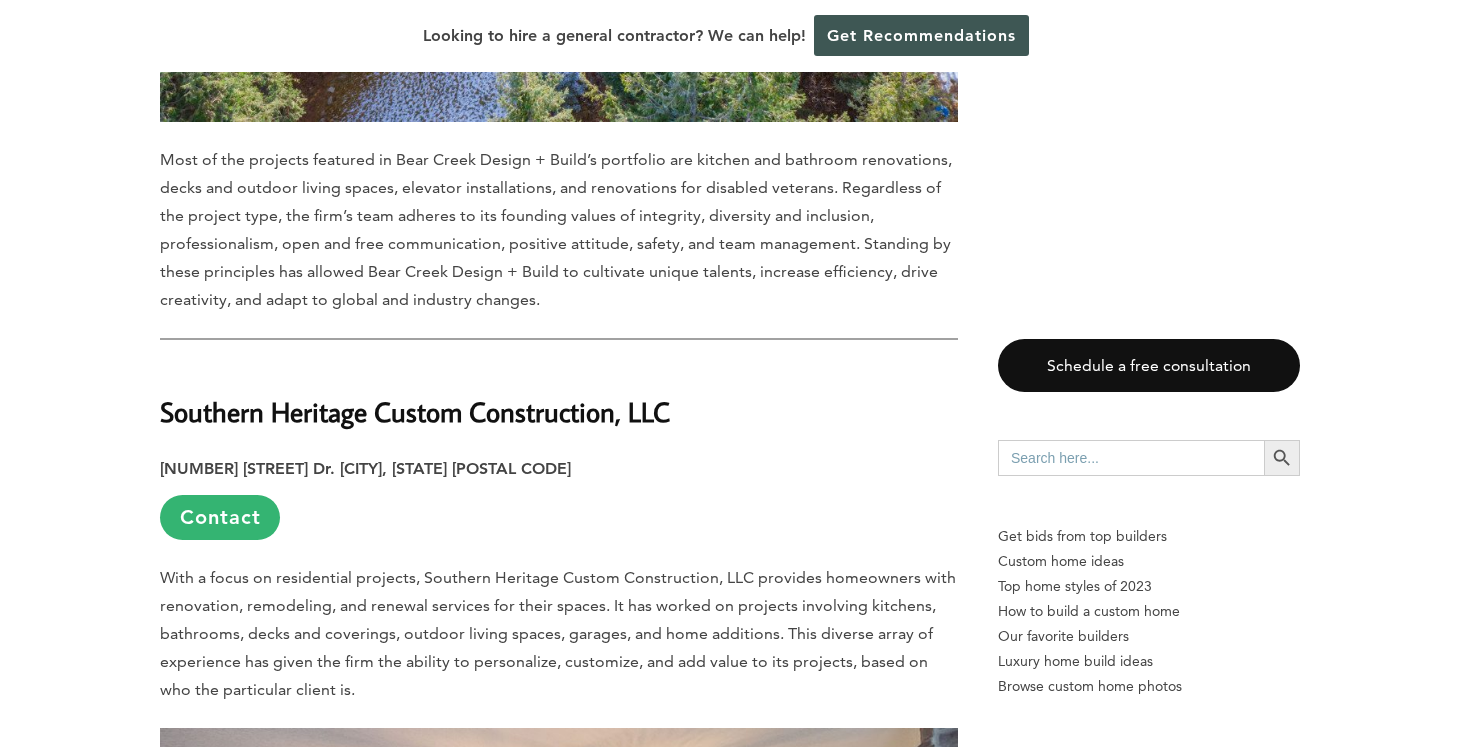 click on "Southern Heritage Custom Construction, LLC" at bounding box center (415, 411) 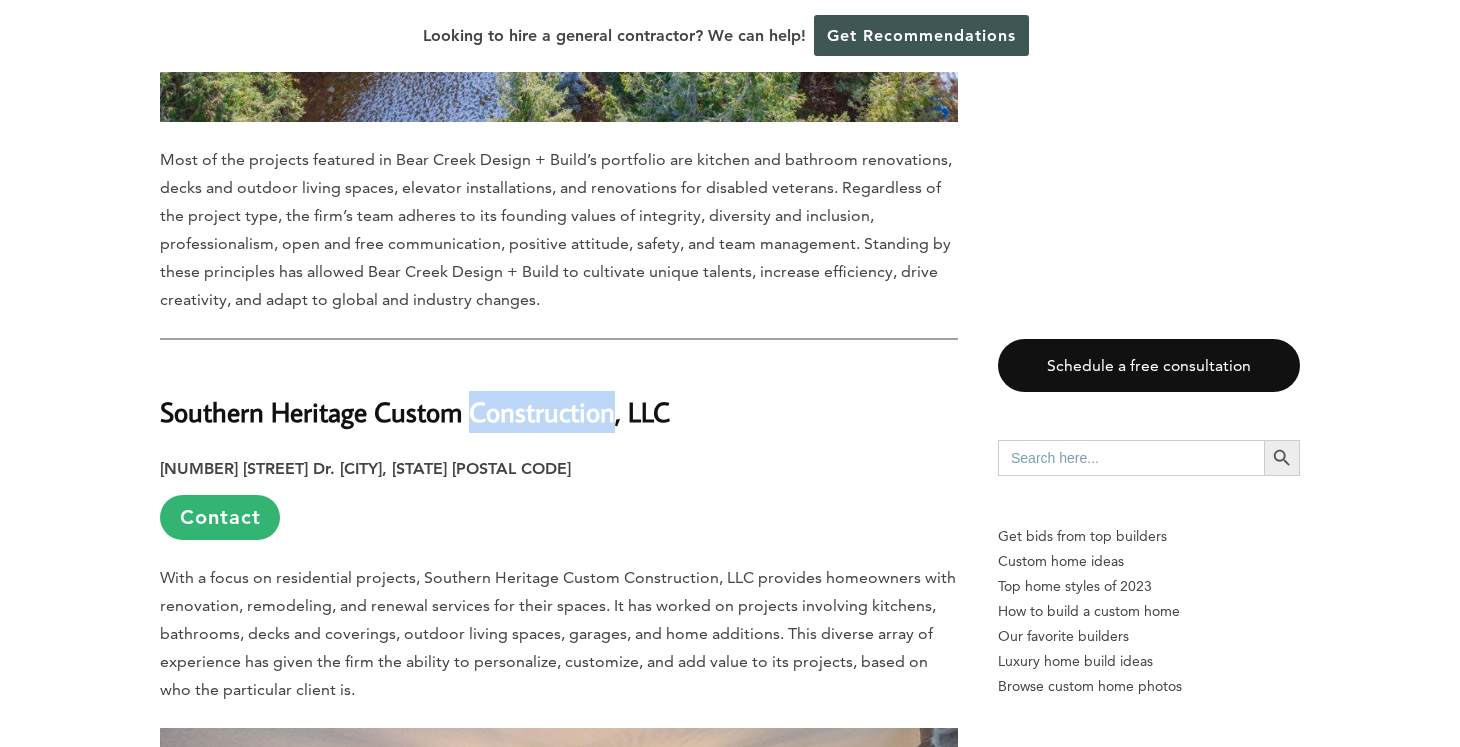 click on "Southern Heritage Custom Construction, LLC" at bounding box center [415, 411] 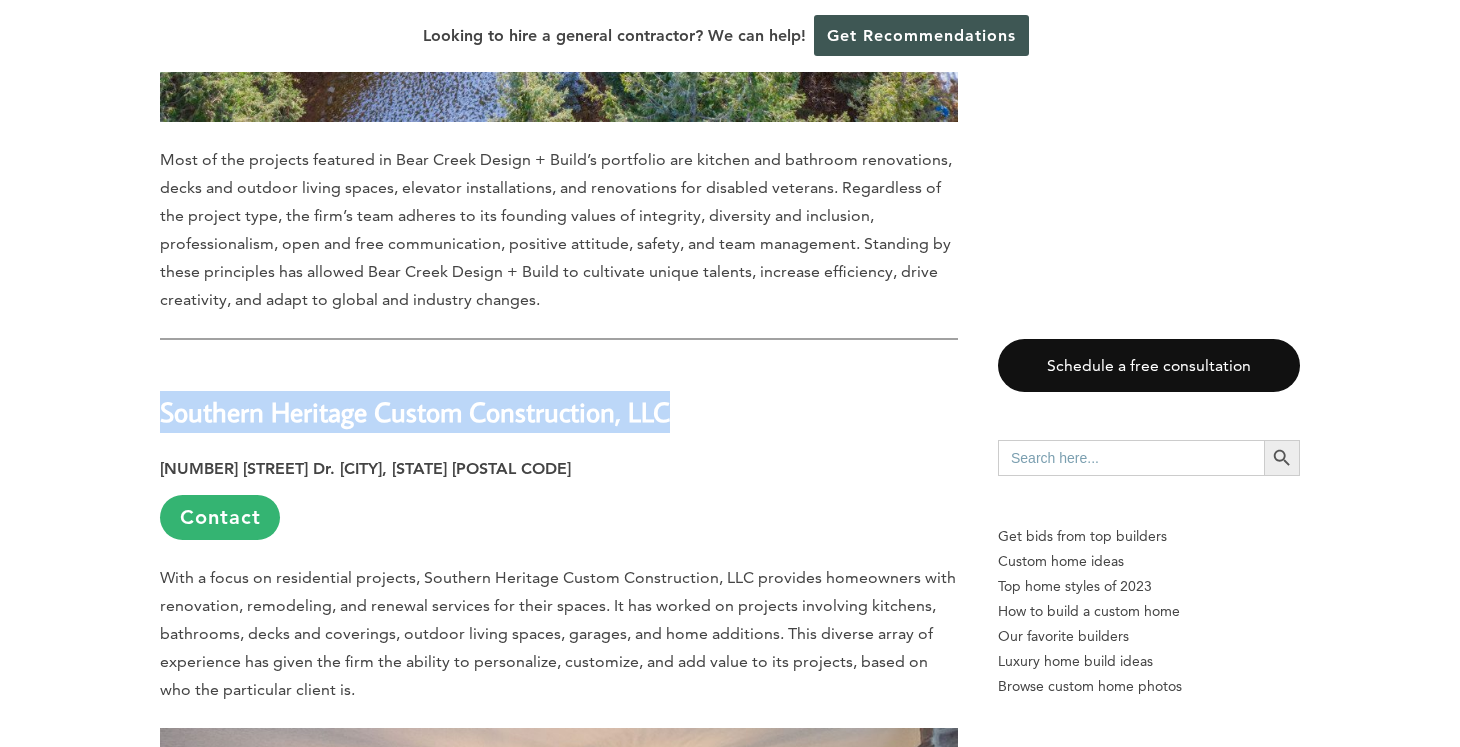 click on "Southern Heritage Custom Construction, LLC" at bounding box center (415, 411) 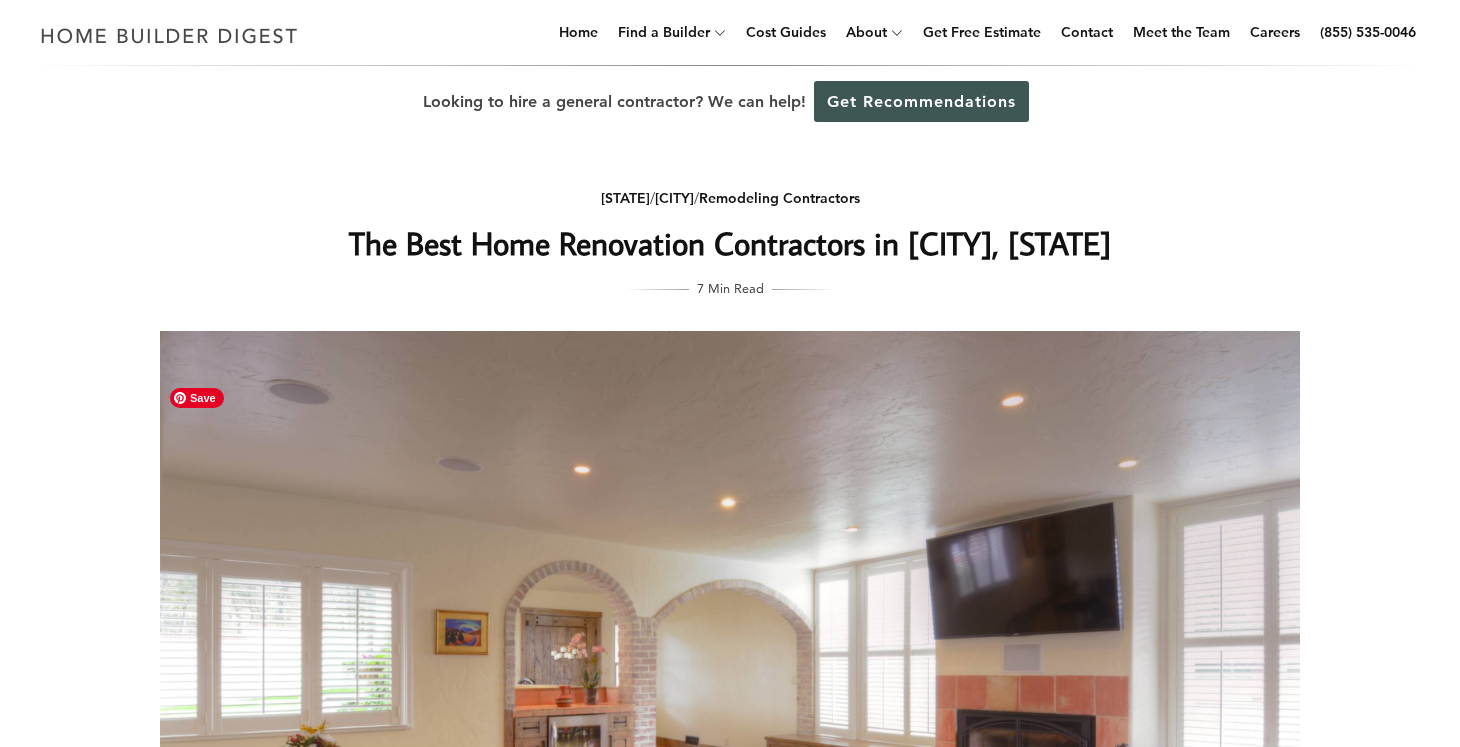 scroll, scrollTop: 0, scrollLeft: 0, axis: both 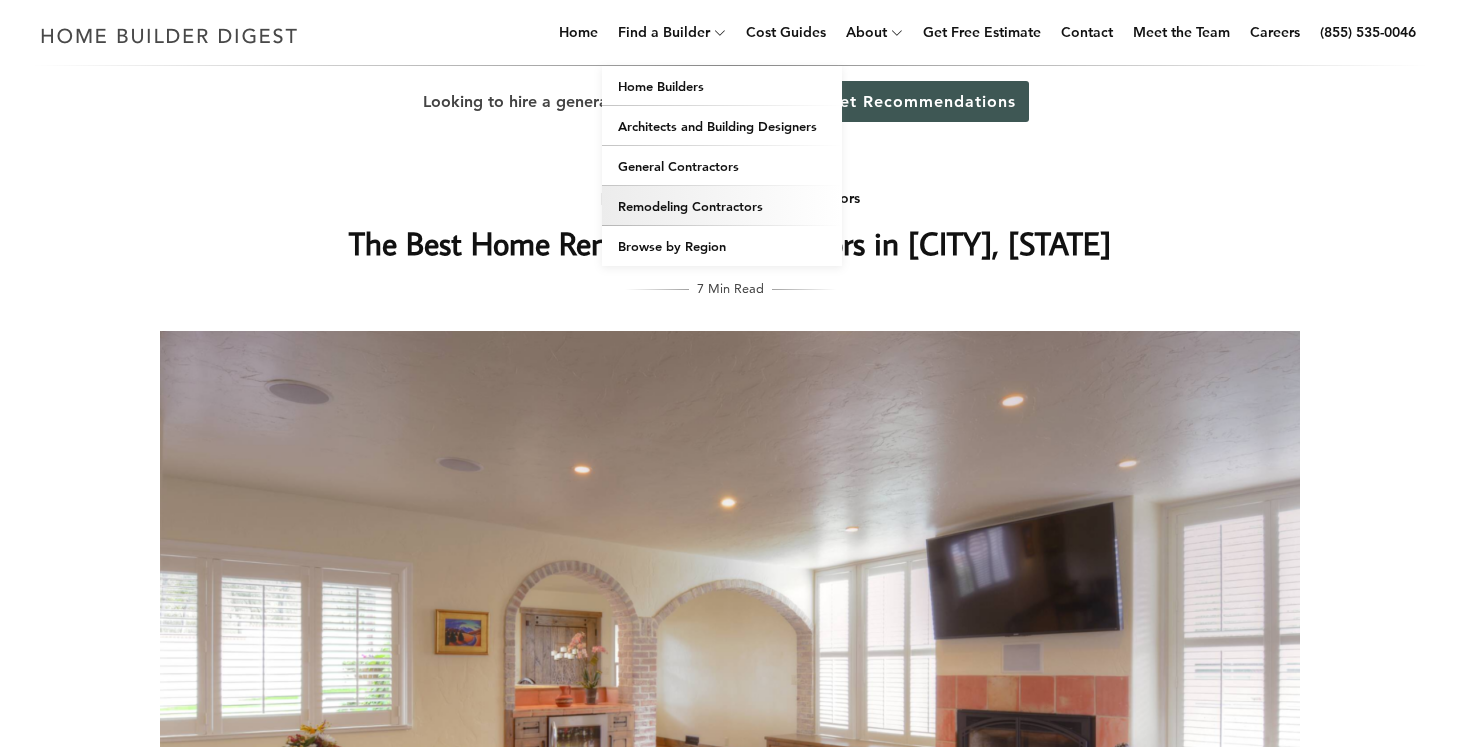 click on "Remodeling Contractors" at bounding box center (722, 206) 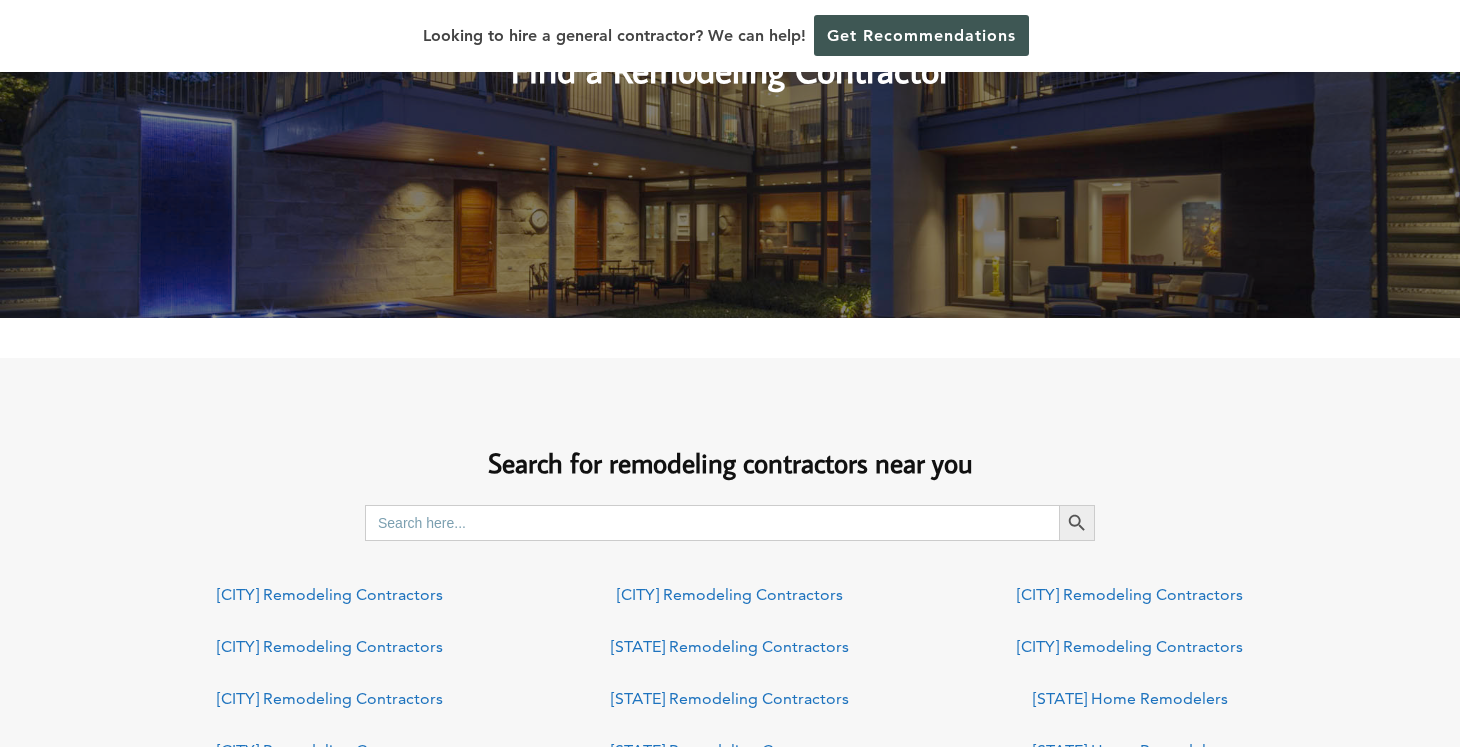 scroll, scrollTop: 408, scrollLeft: 0, axis: vertical 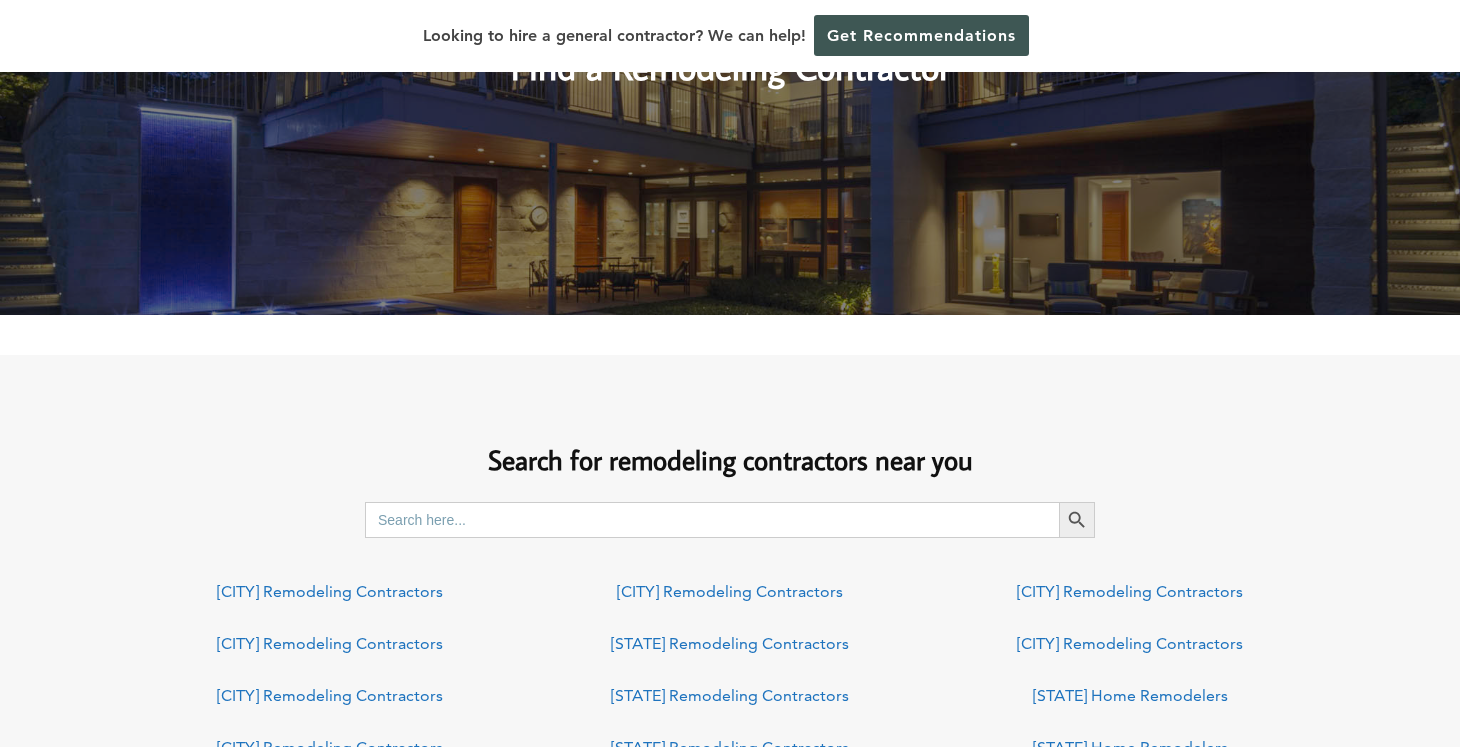 click on "Search for:" at bounding box center [712, 520] 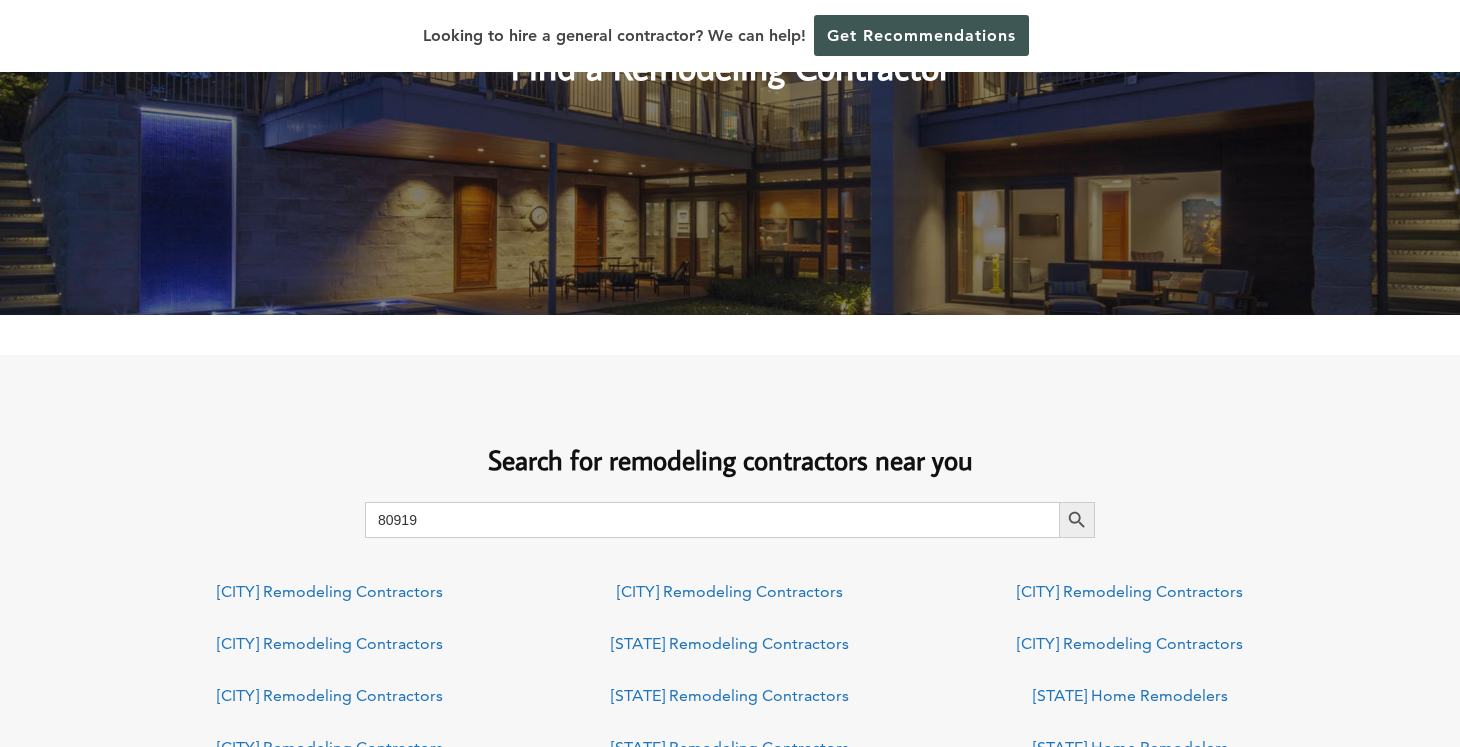 type on "80919" 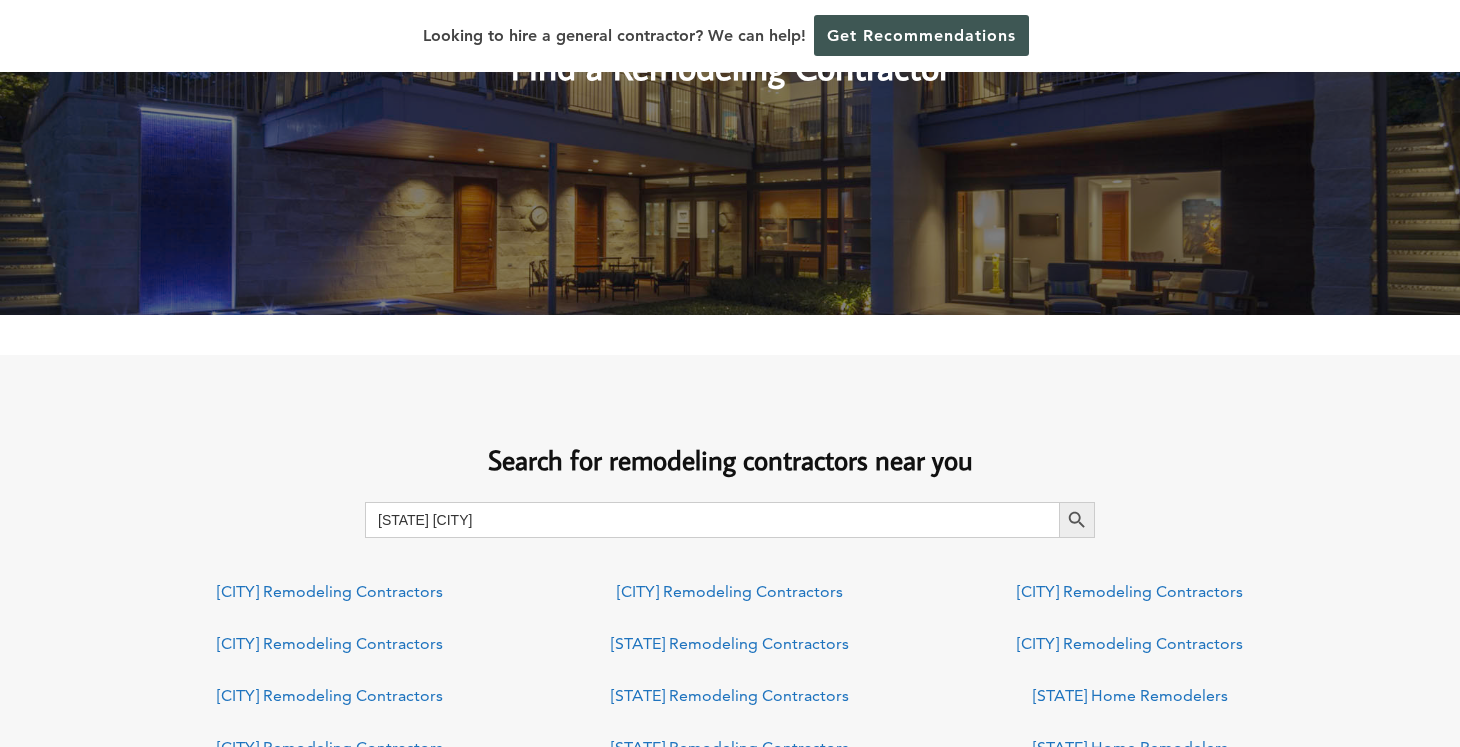 type on "[CITY]" 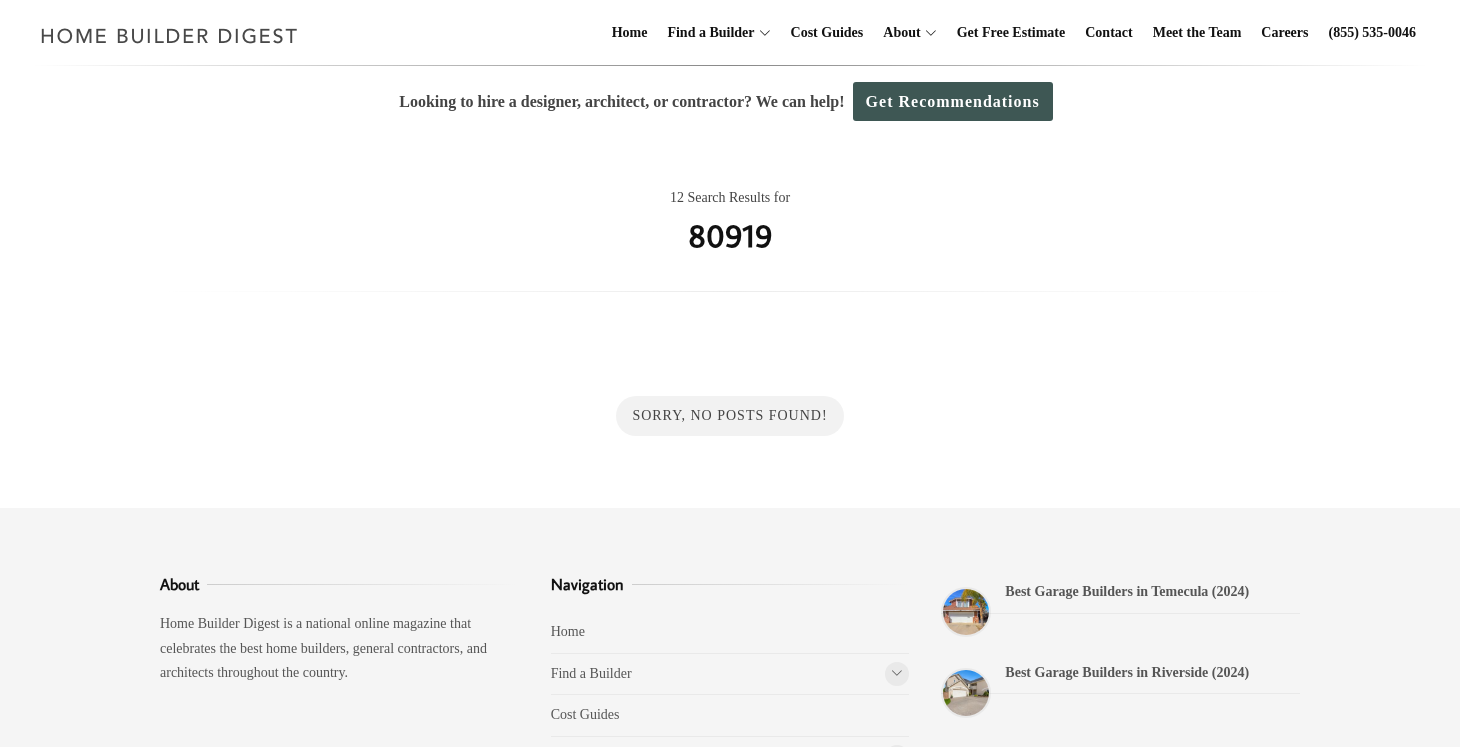 scroll, scrollTop: 0, scrollLeft: 0, axis: both 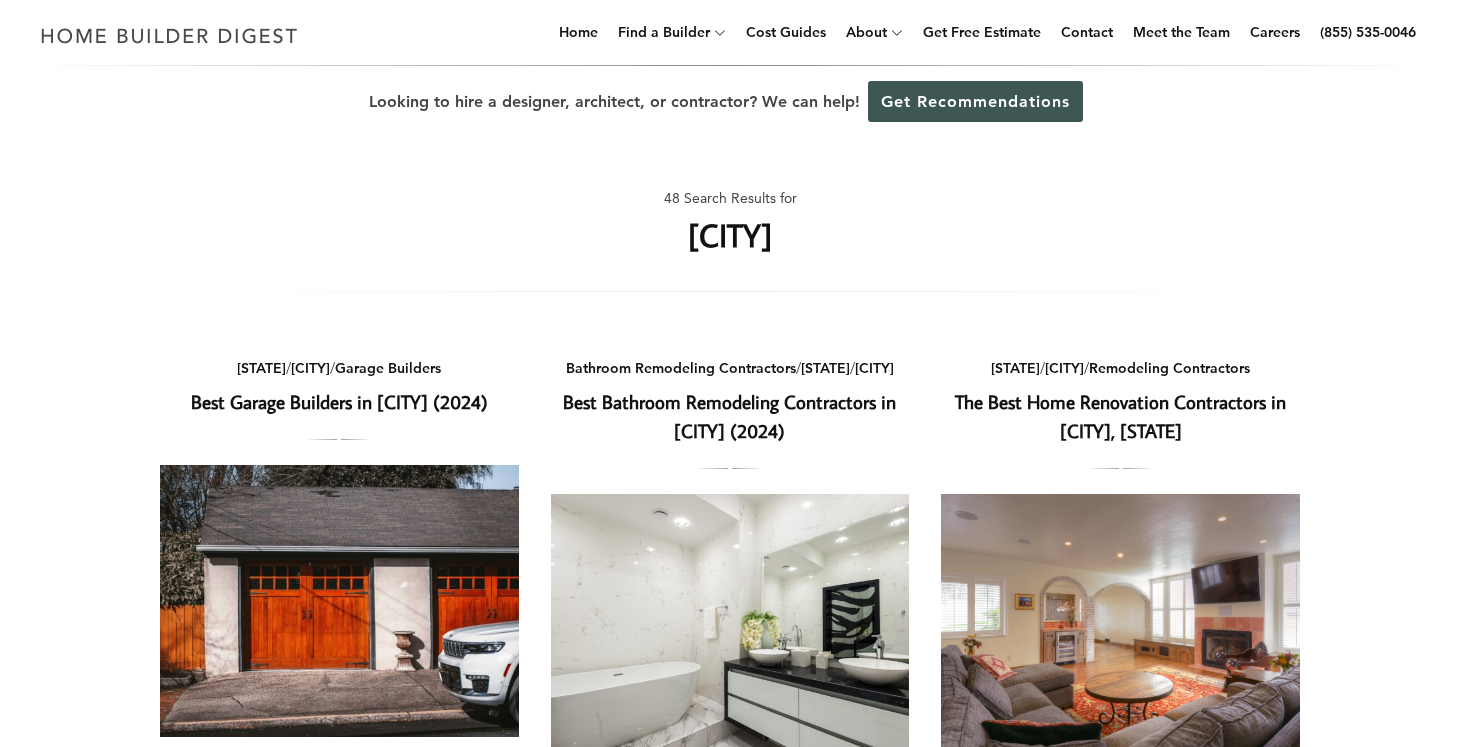 click on "Menu
Menu
Home
Find a Builder
Home Builders
Architects and Building Designers
General Contractors
Remodeling Contractors
Browse by Region
Cost Guides
About
Rankings
Get Free Estimate
Contact
Meet the Team
Careers
[PHONE]
Looking to hire a designer, architect, or contractor? We can help! Get Recommendations
Home
Find a Builder
Home Builders
Architects and Building Designers
General Contractors
Remodeling Contractors
Browse by Region
Cost Guides
About
Rankings
Get Free Estimate
Contact
Meet the Team
Careers
[PHONE]" at bounding box center [730, 1610] 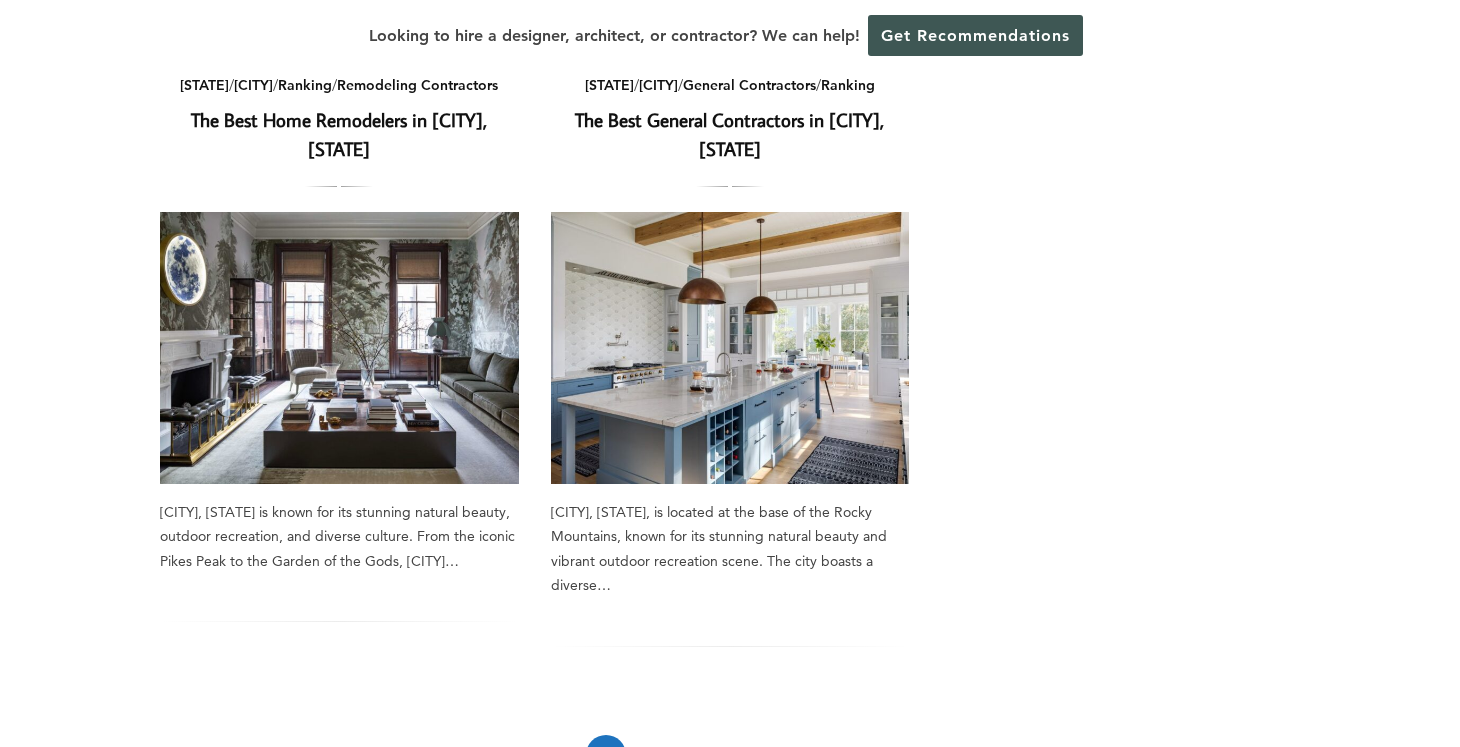 scroll, scrollTop: 1648, scrollLeft: 0, axis: vertical 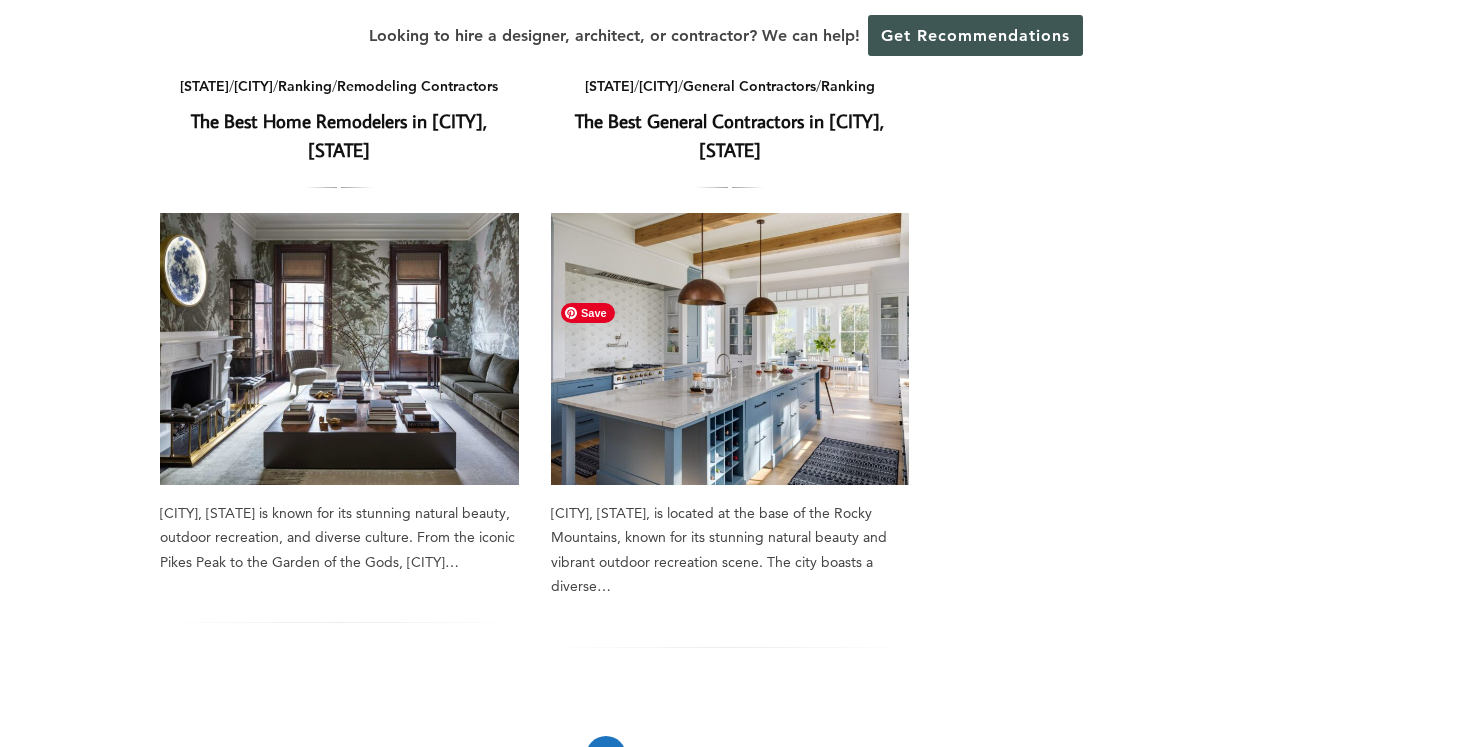 click on "The Best General Contractors in [CITY], [STATE]" at bounding box center [729, 135] 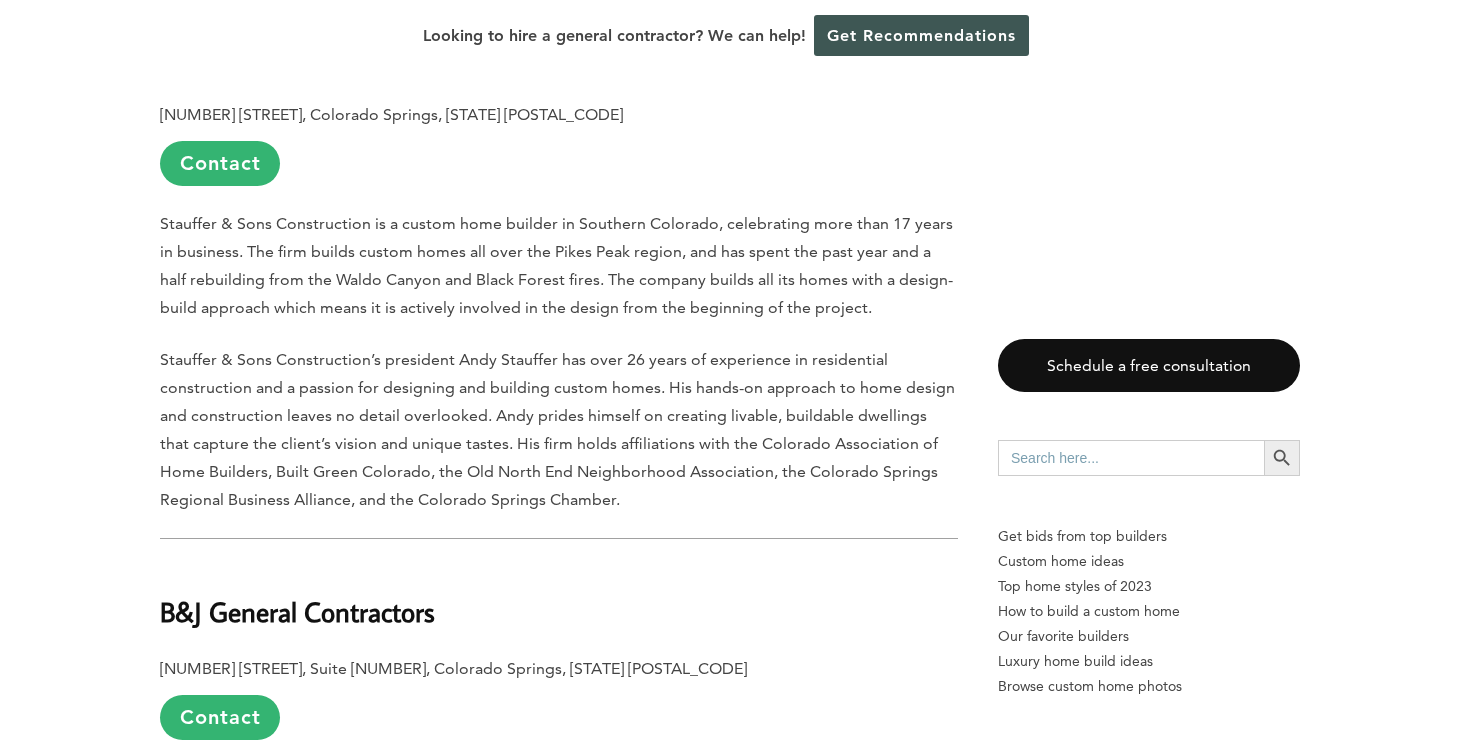 scroll, scrollTop: 1376, scrollLeft: 0, axis: vertical 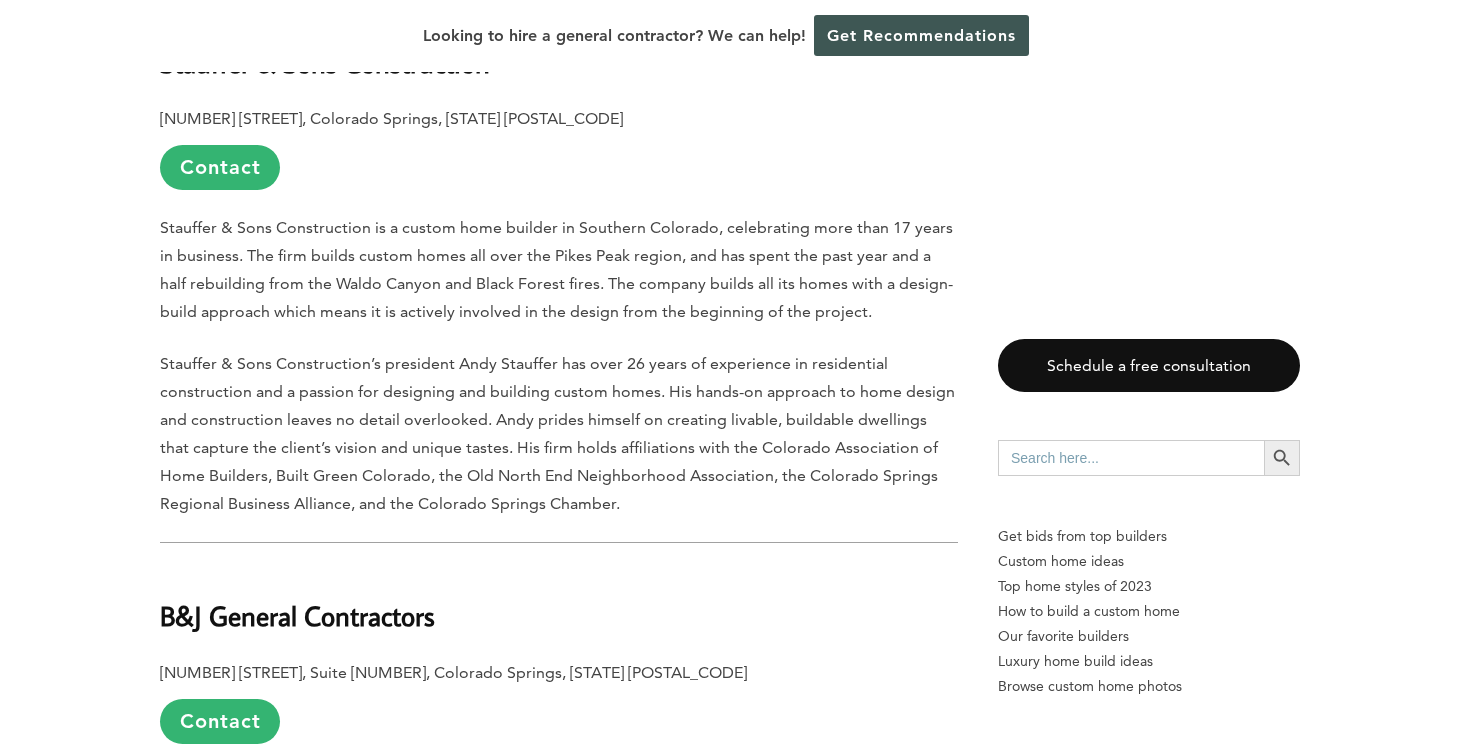 click on "Stauffer & Sons Construction" at bounding box center (325, 62) 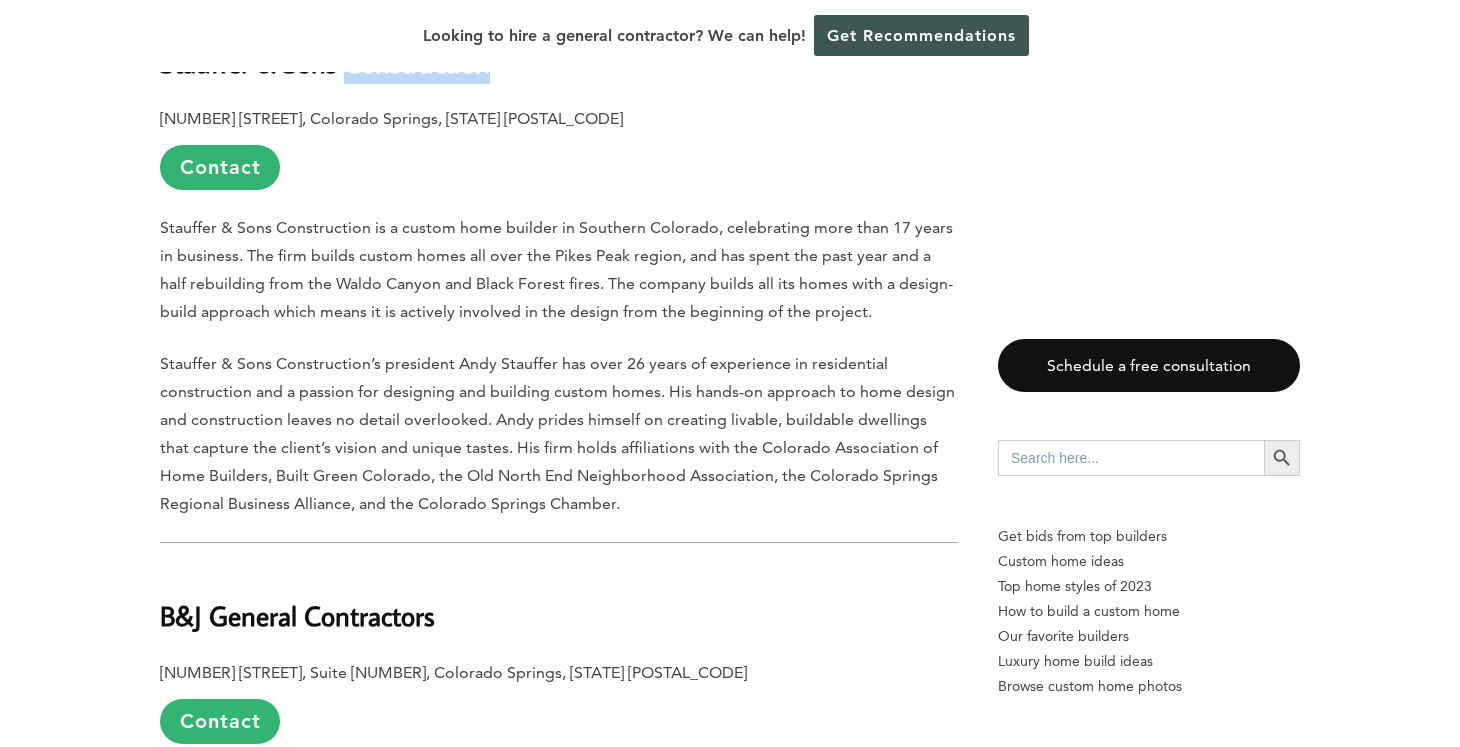 click on "Stauffer & Sons Construction" at bounding box center [325, 62] 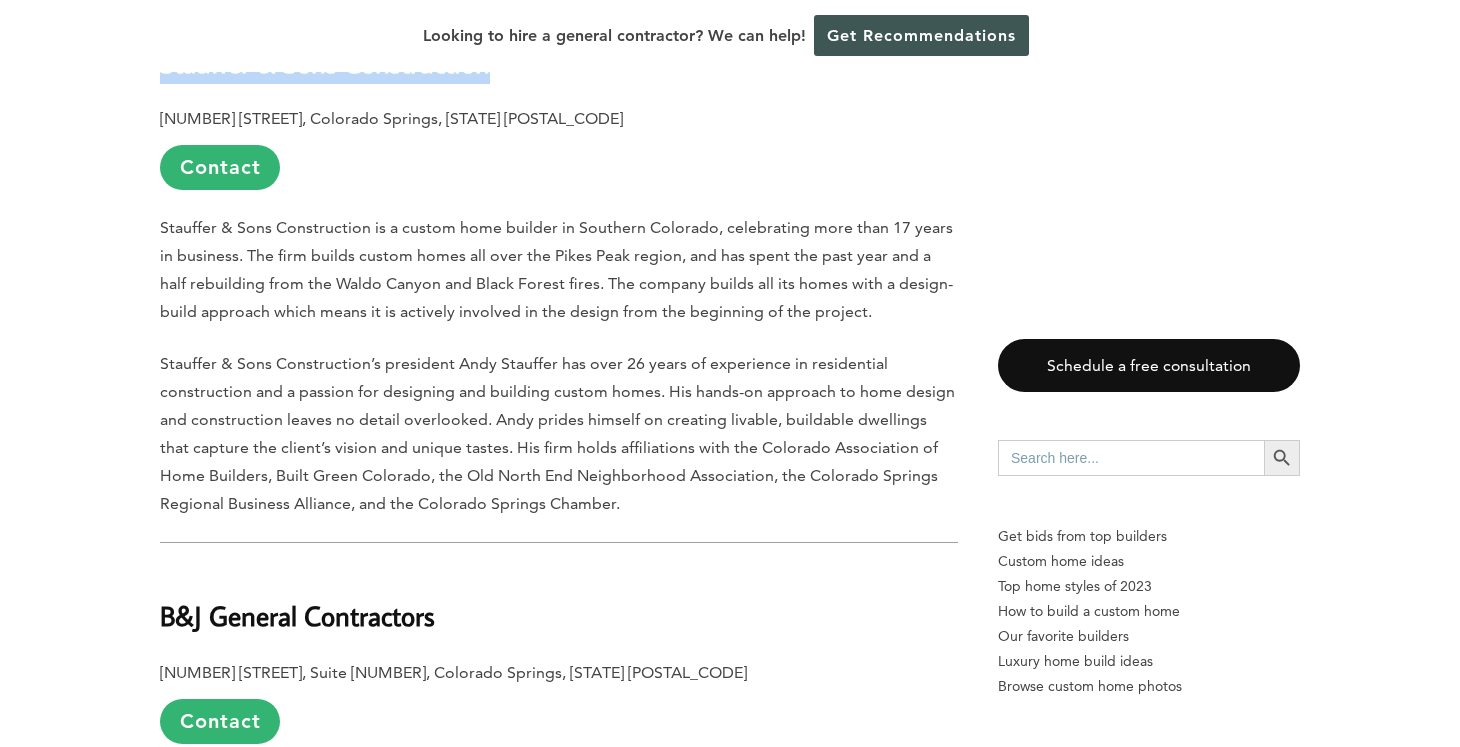 click on "Stauffer & Sons Construction" at bounding box center (325, 62) 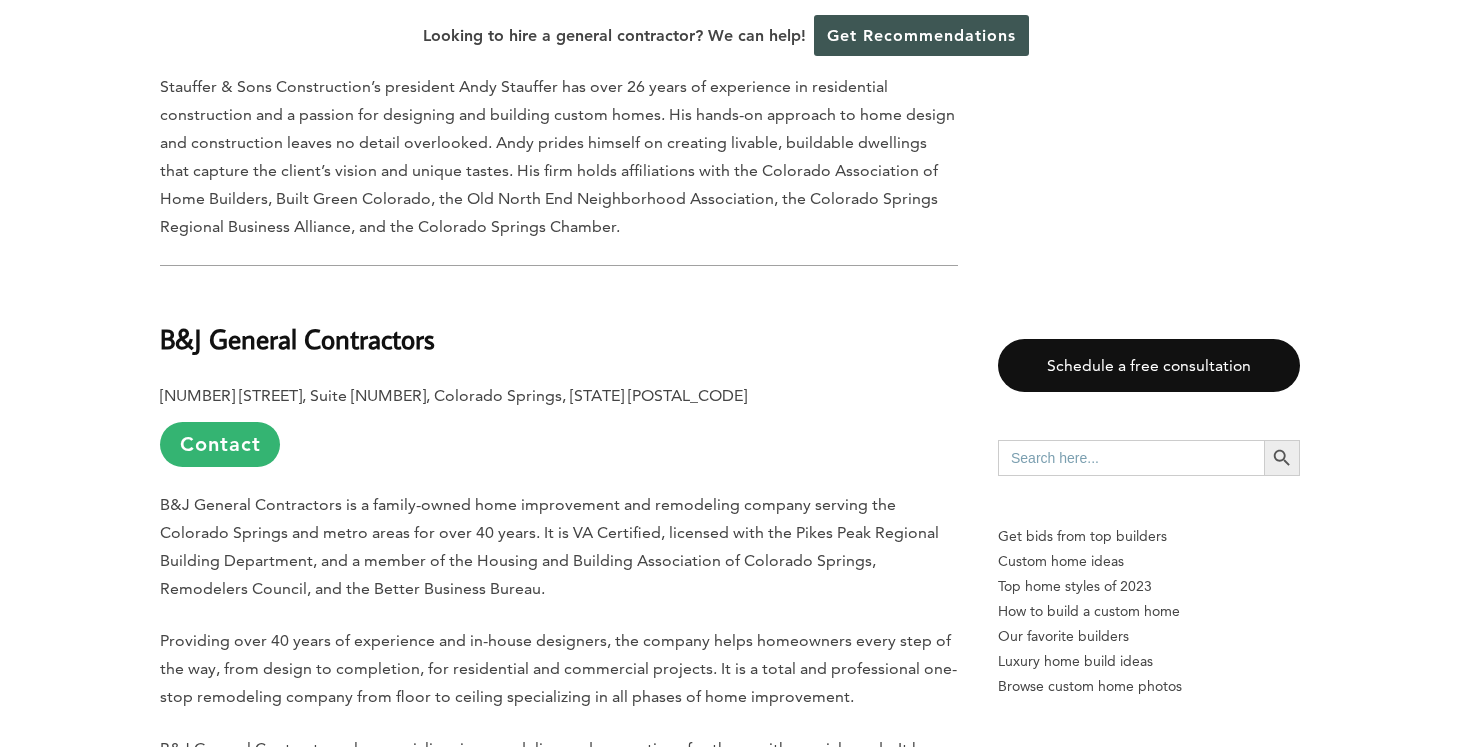 scroll, scrollTop: 1657, scrollLeft: 0, axis: vertical 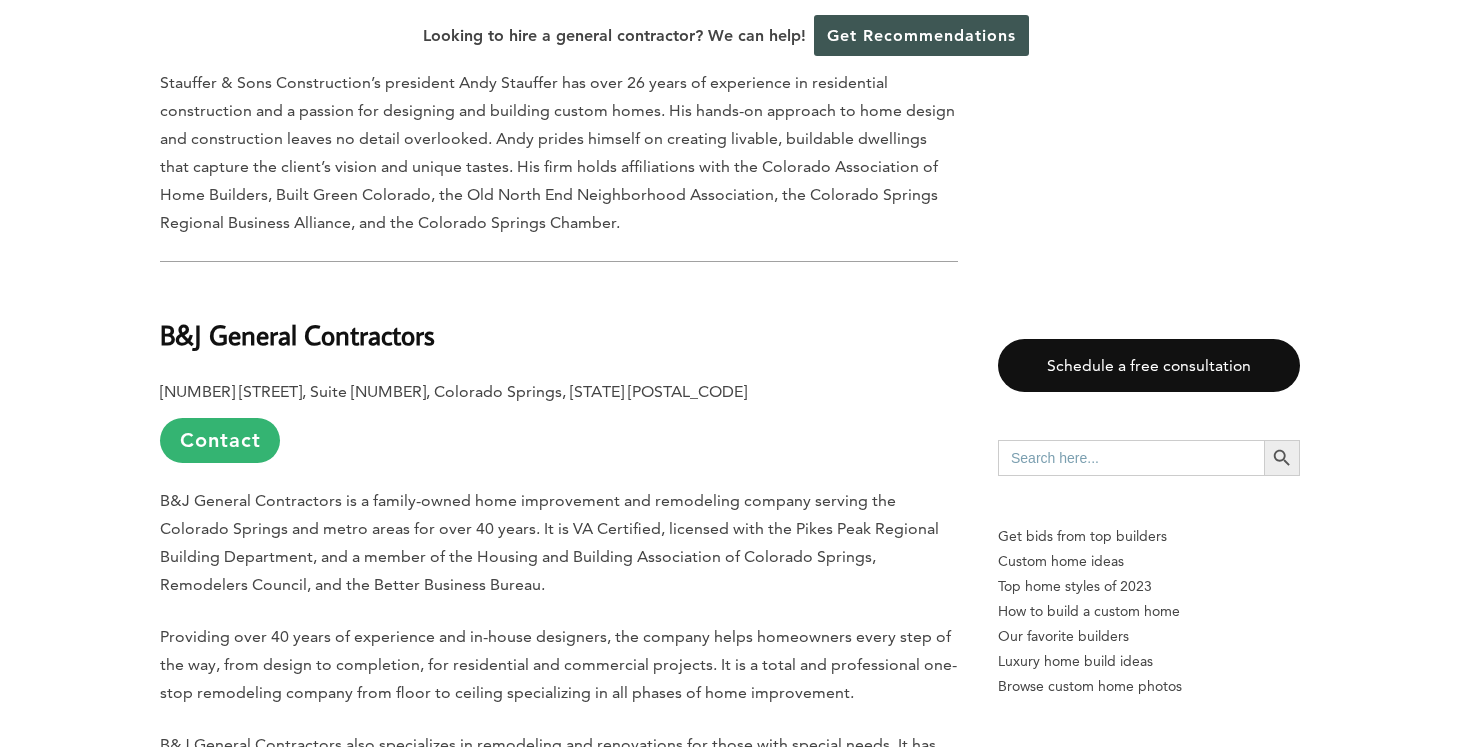 click on "B&J General Contractors" at bounding box center [297, 334] 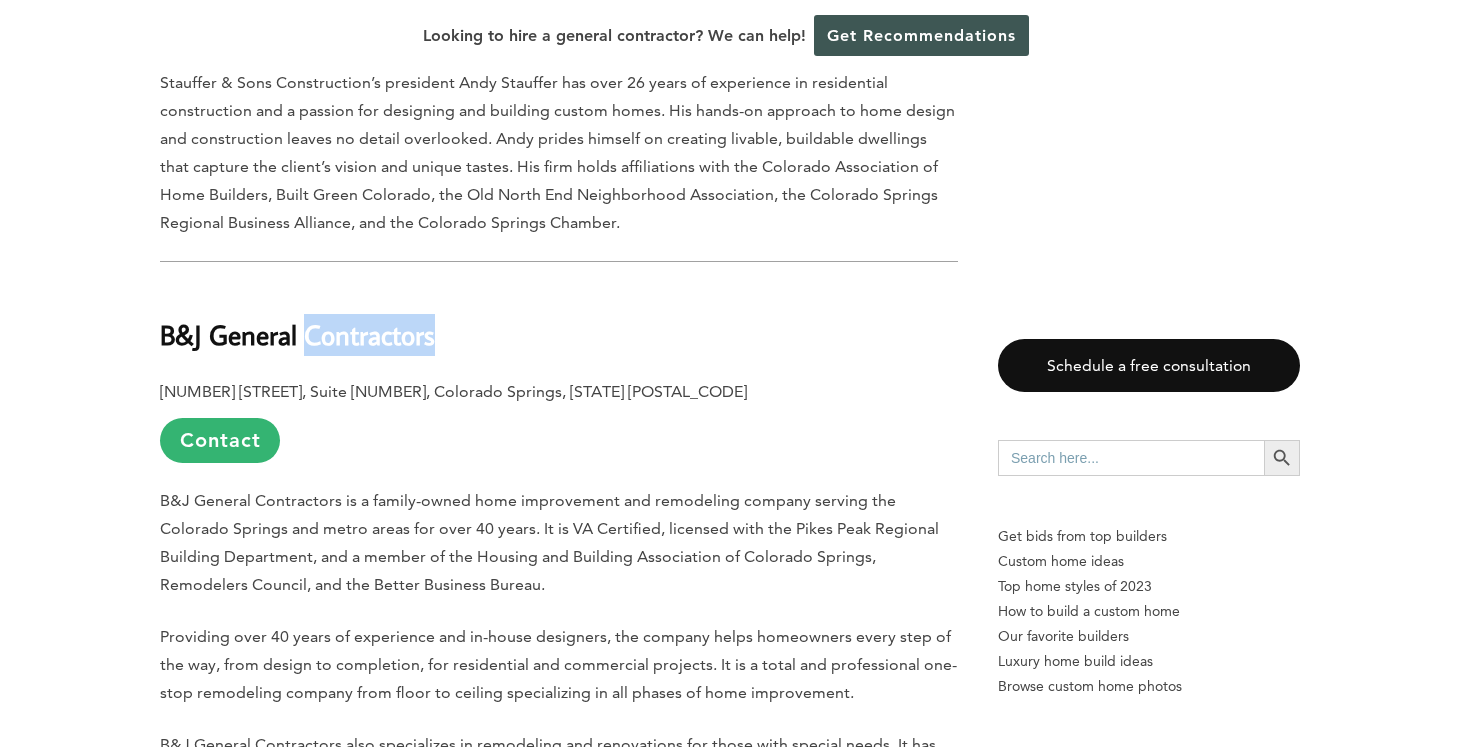 click on "B&J General Contractors" at bounding box center [297, 334] 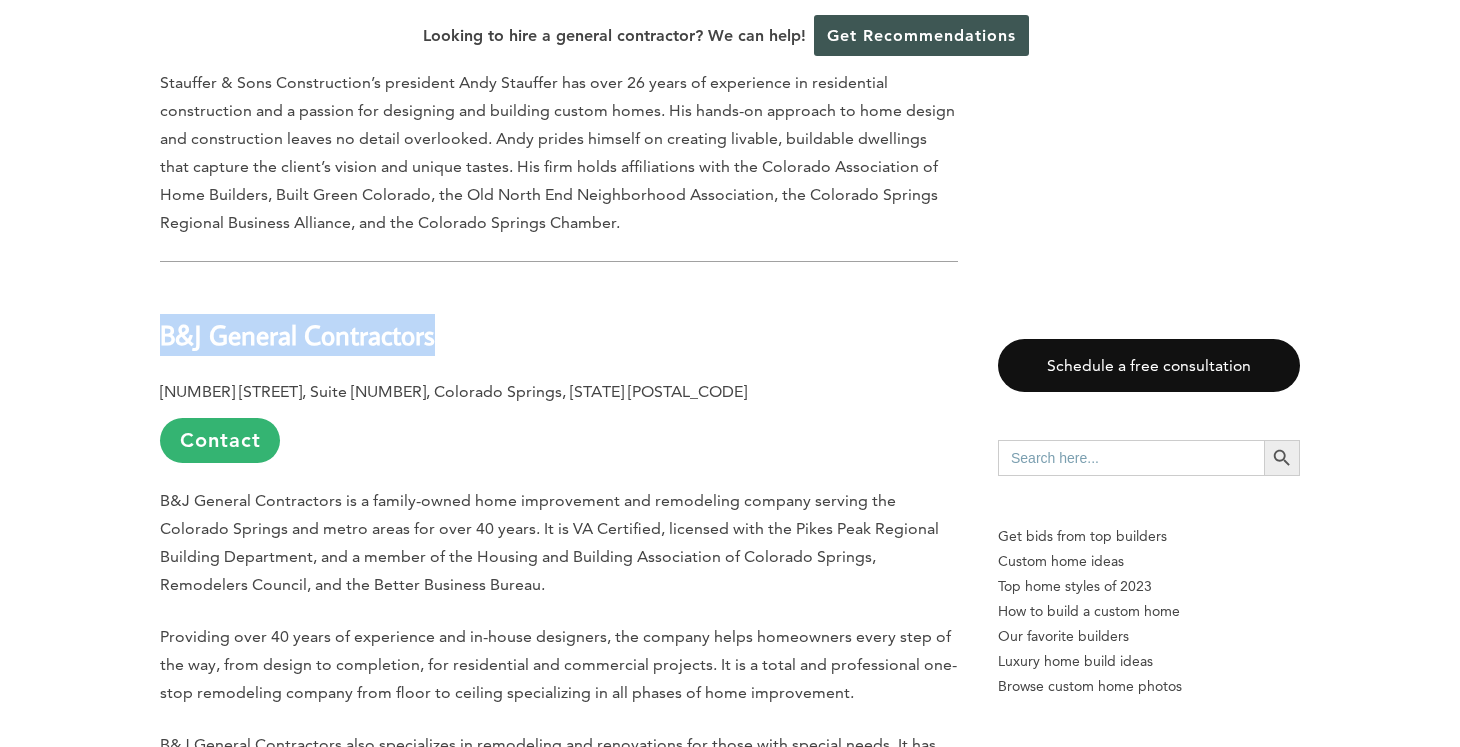 click on "B&J General Contractors" at bounding box center [297, 334] 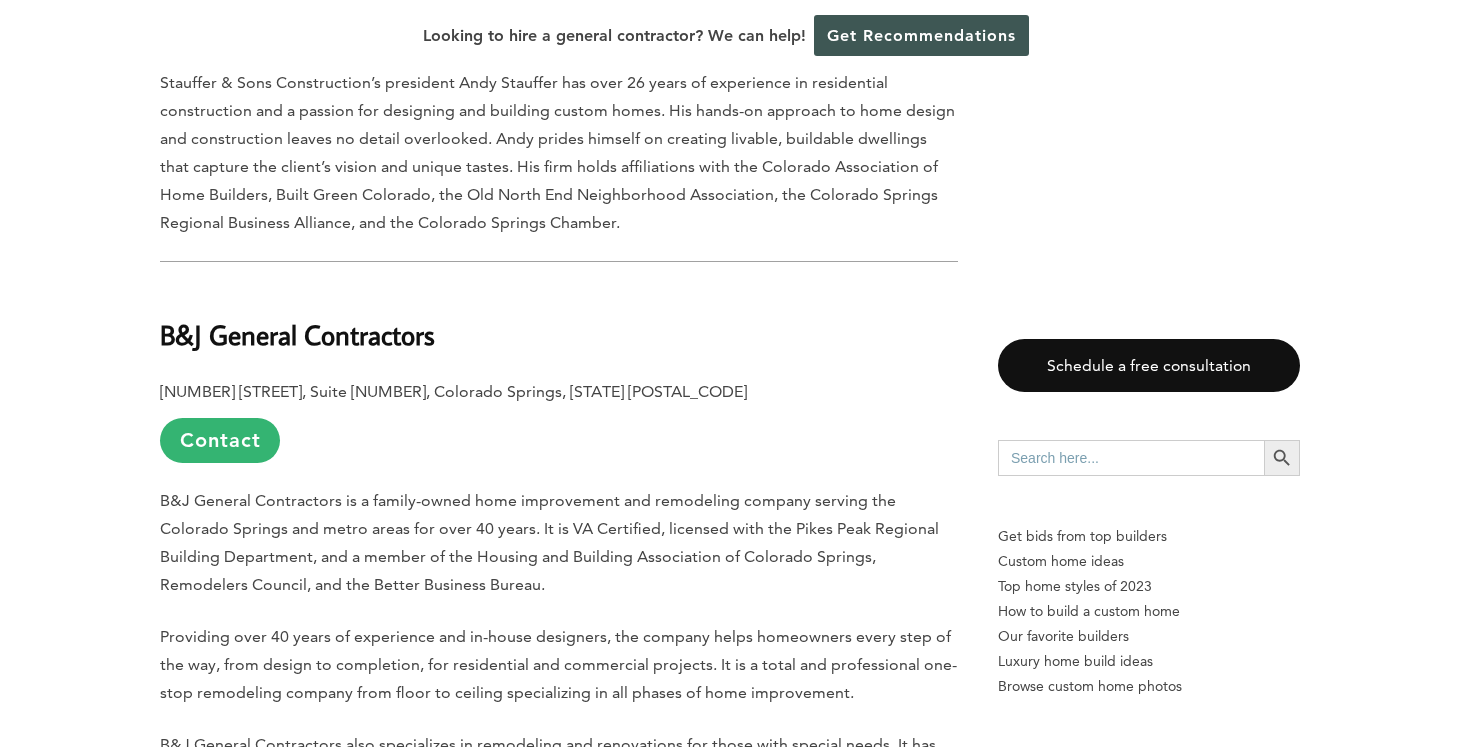 click on "Last updated on [DATE] at [TIME] Colorado Springs, [STATE], is located at the base of the Rocky Mountains, known for its stunning natural beauty and vibrant outdoor recreation scene. The city boasts a diverse economy, a strong military presence, and a thriving cultural and arts community. Colorado Springs is a great place to live, work, and play, with an excellent quality of life, a low cost of living, and plenty of opportunities for adventure.
The list below features the leading contractors to consider if you are looking for a general contractor in Colorado Springs. Our team handpicked the firms after evaluating their portfolio, backgrounds, awards, industry affiliations, and press features. These contractors are known for their exceptional craftsmanship, attention to detail, and commitment to quality.
Stauffer & Sons Construction
[NUMBER] [STREET], Colorado Springs, [STATE] [POSTAL_CODE] &nbsp; Contact
B&J General Contractors
&nbsp; Contact" at bounding box center [730, 1810] 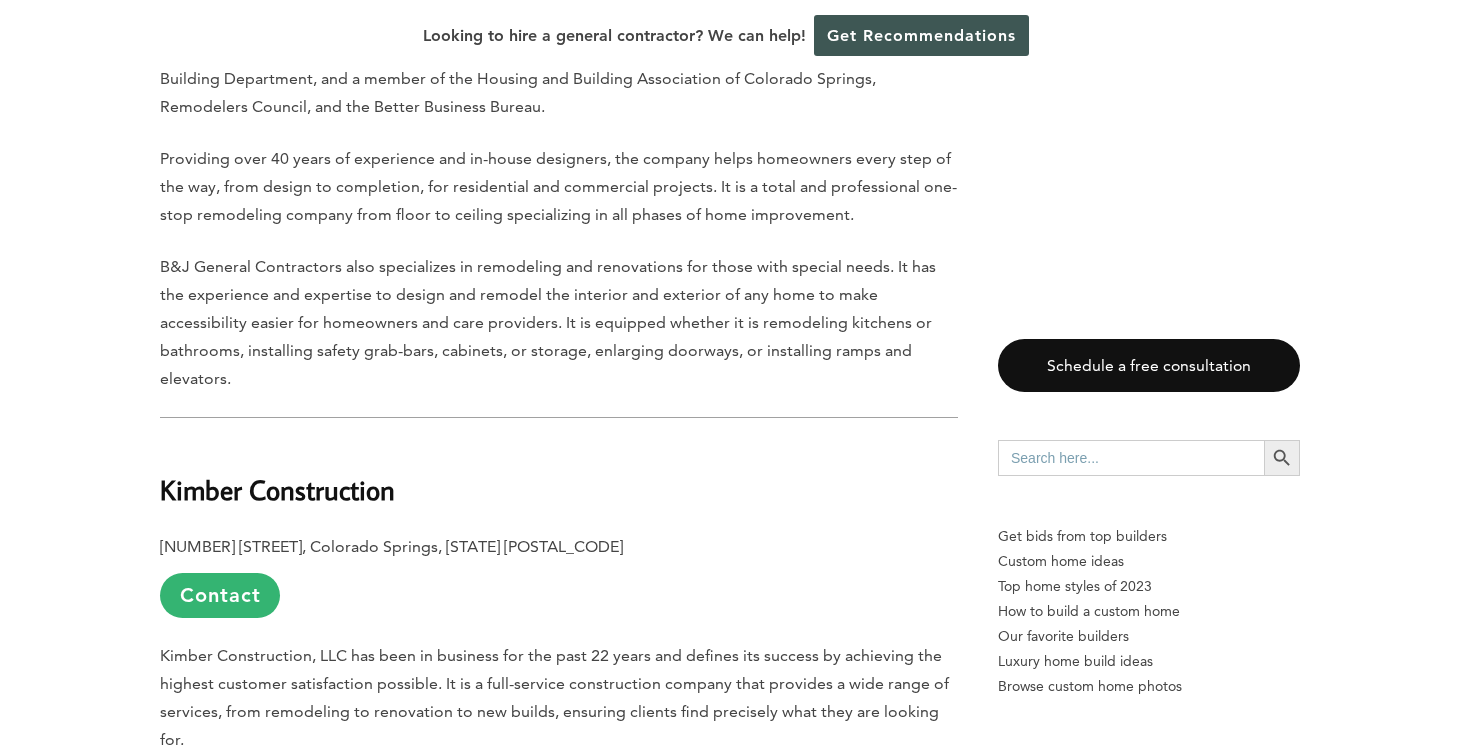 scroll, scrollTop: 2139, scrollLeft: 0, axis: vertical 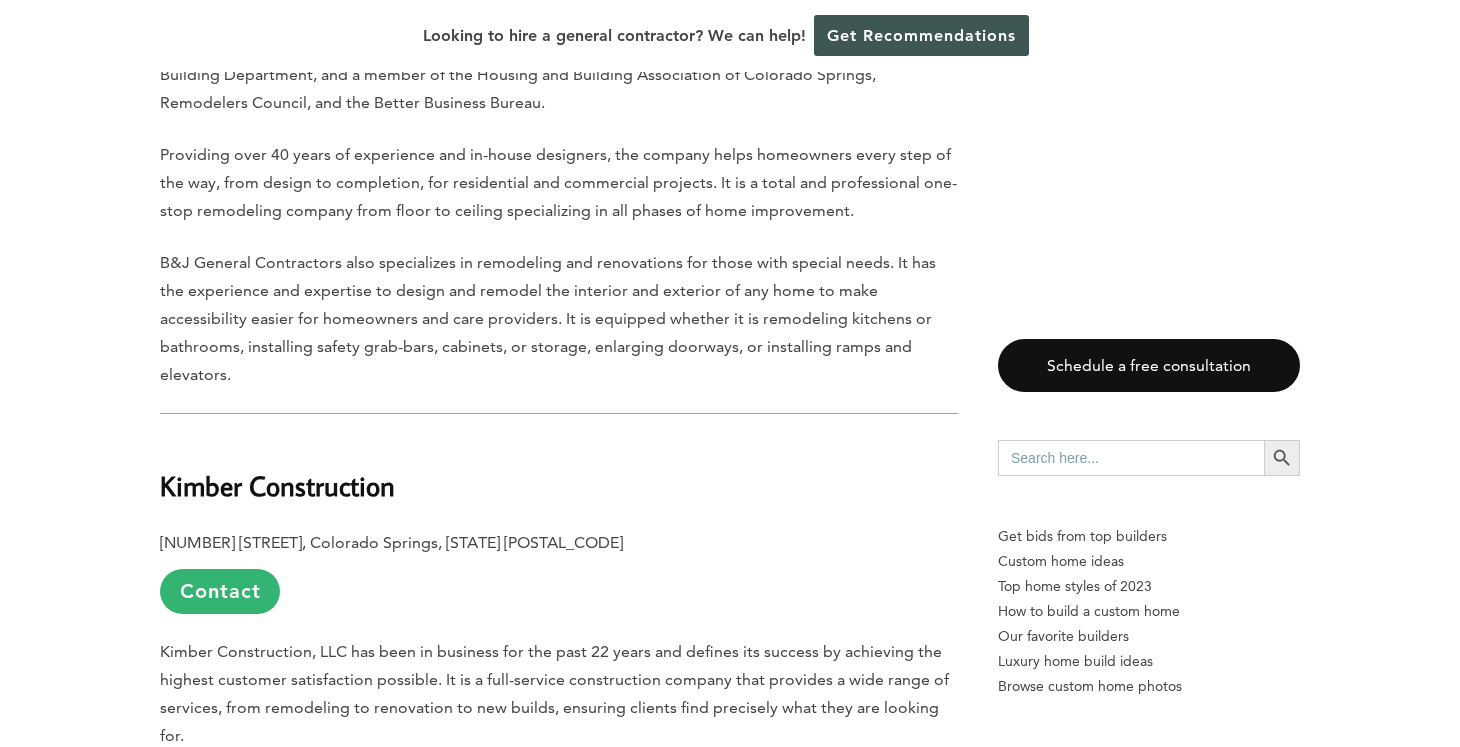 click on "Kimber Construction" at bounding box center (277, 485) 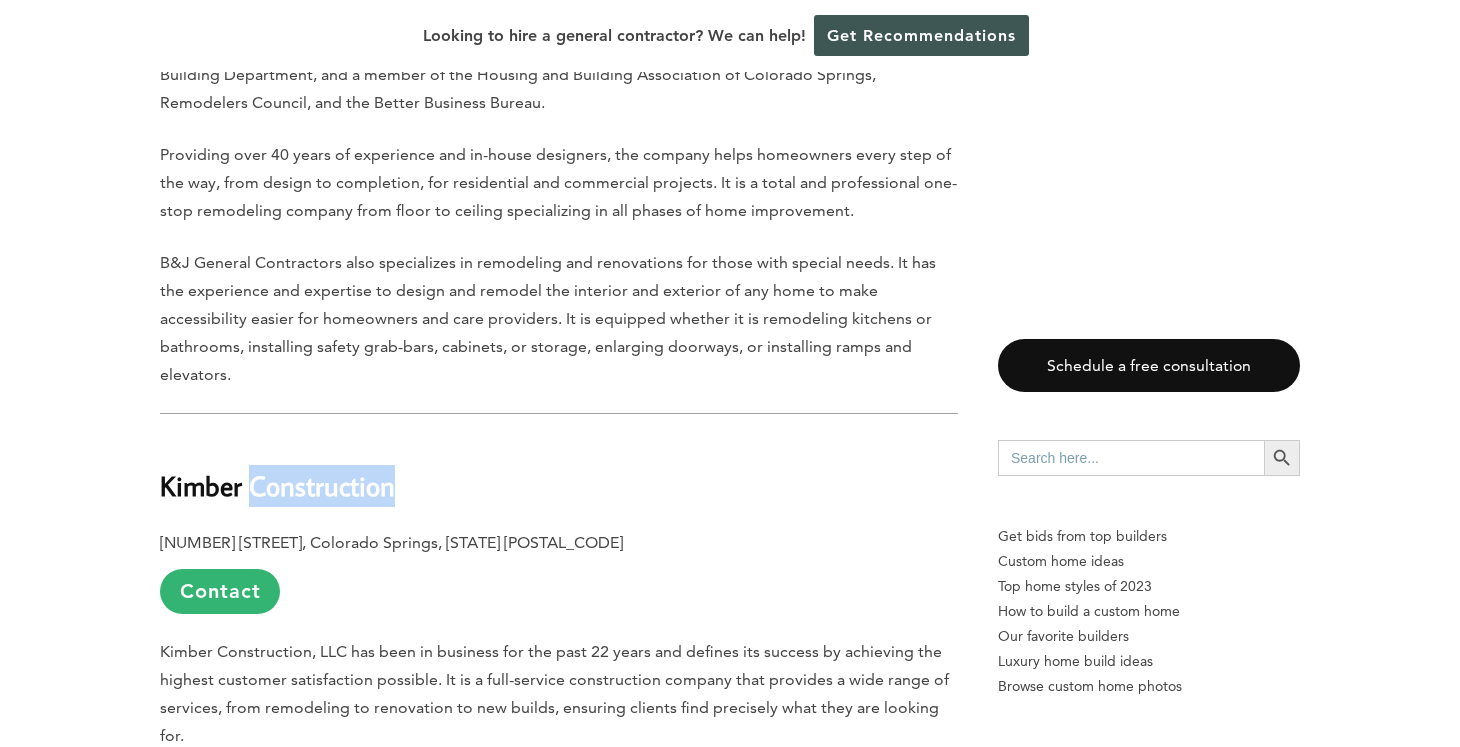 click on "Kimber Construction" at bounding box center [277, 485] 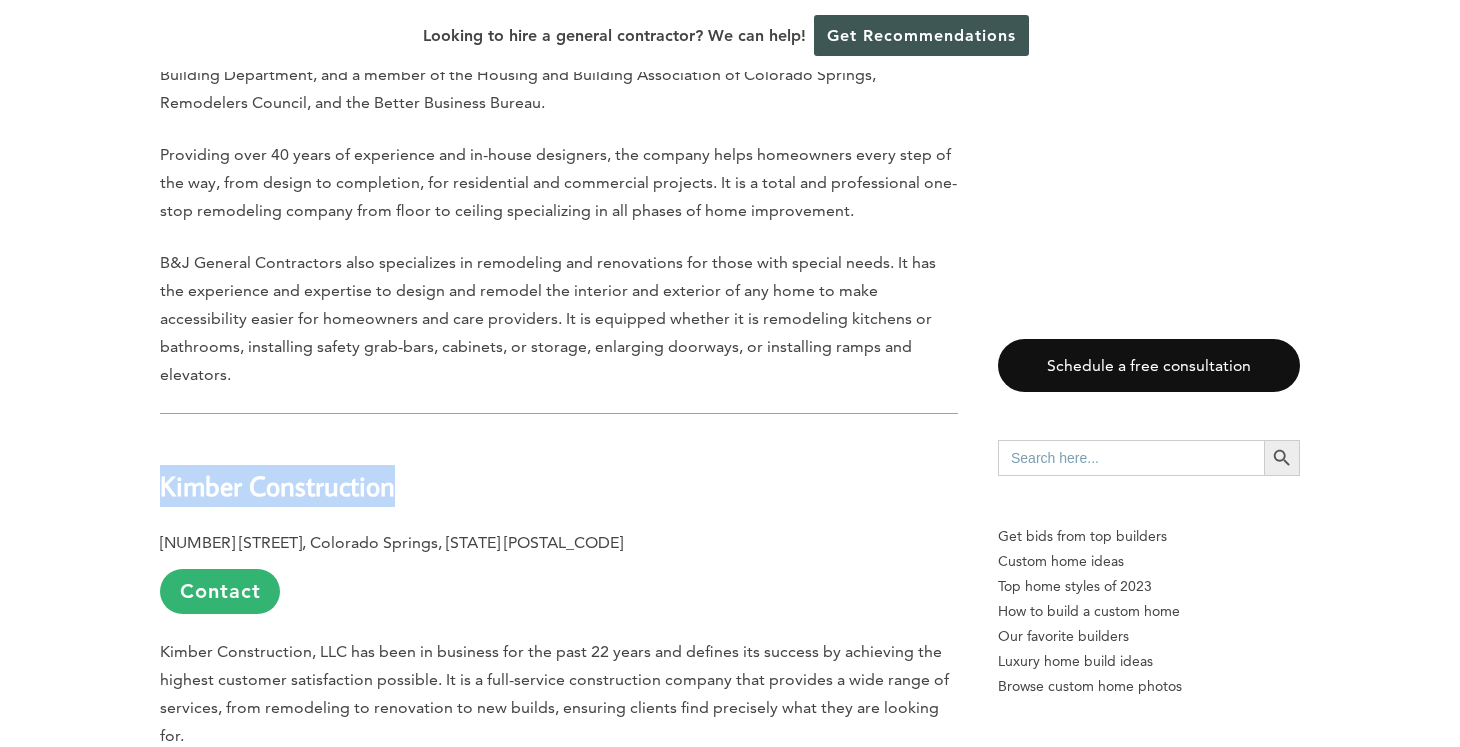 click on "Kimber Construction" at bounding box center [277, 485] 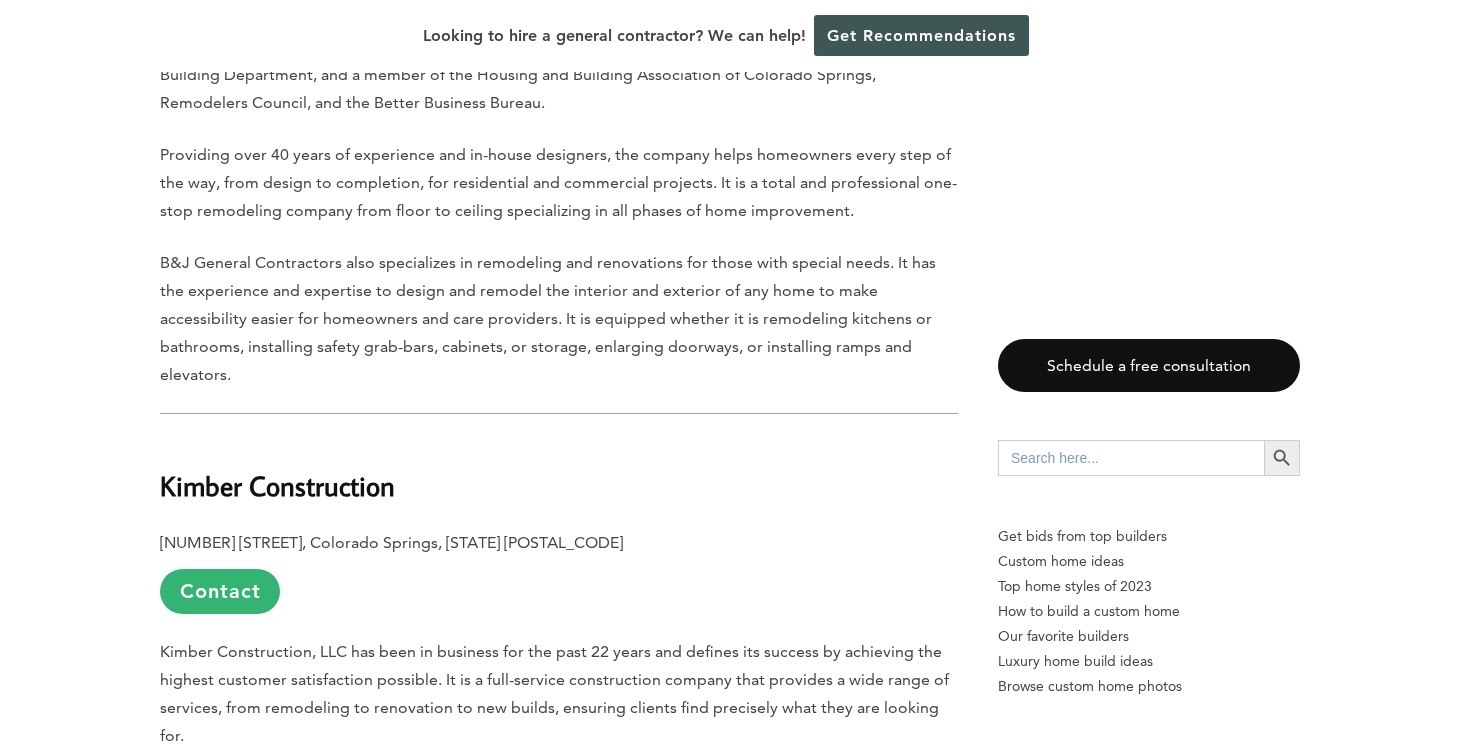 click on "Schedule a free consultation
Search for: Search Button Get bids from top builders
Custom home ideas
Top home styles of 2023
How to build a custom home
Our favorite builders
Luxury home build ideas
Browse custom home photos" at bounding box center (1149, 1328) 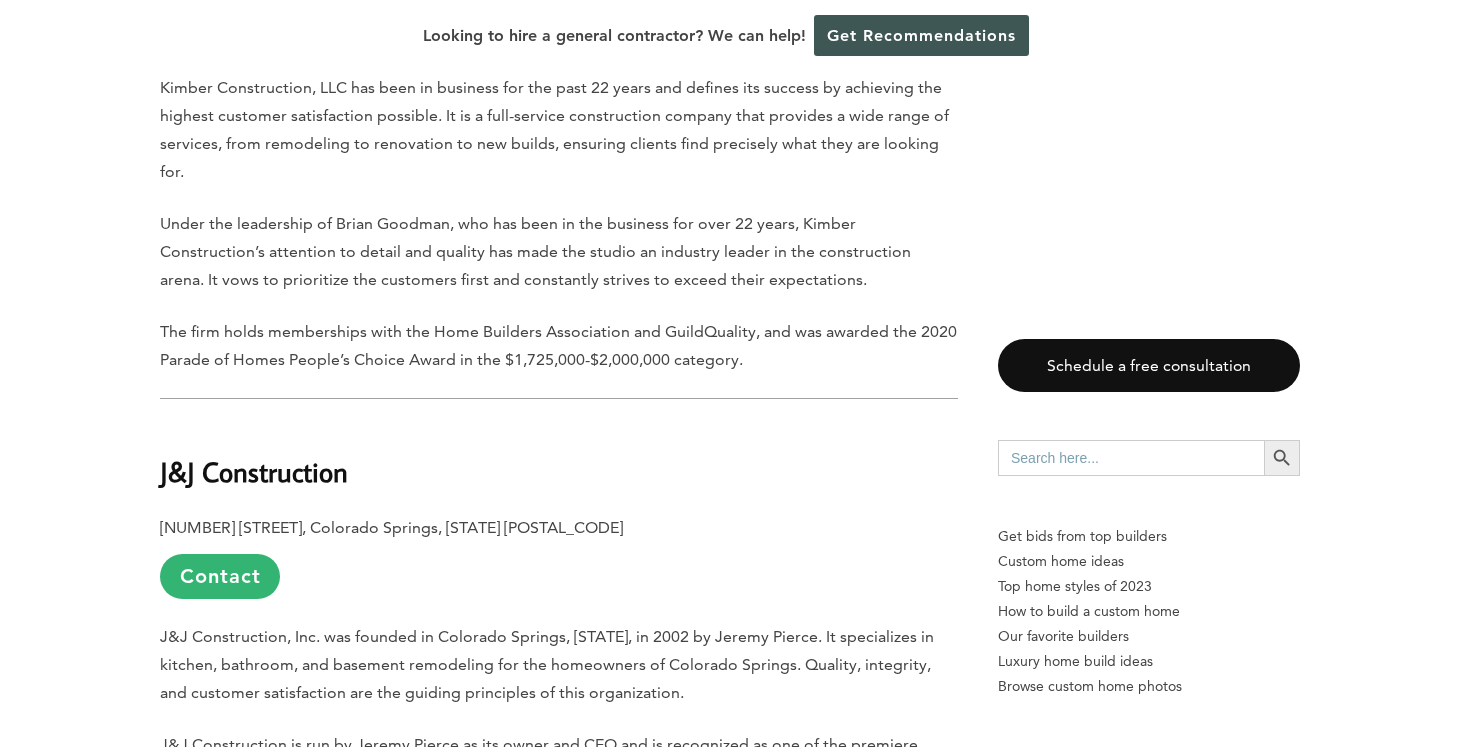 scroll, scrollTop: 2712, scrollLeft: 0, axis: vertical 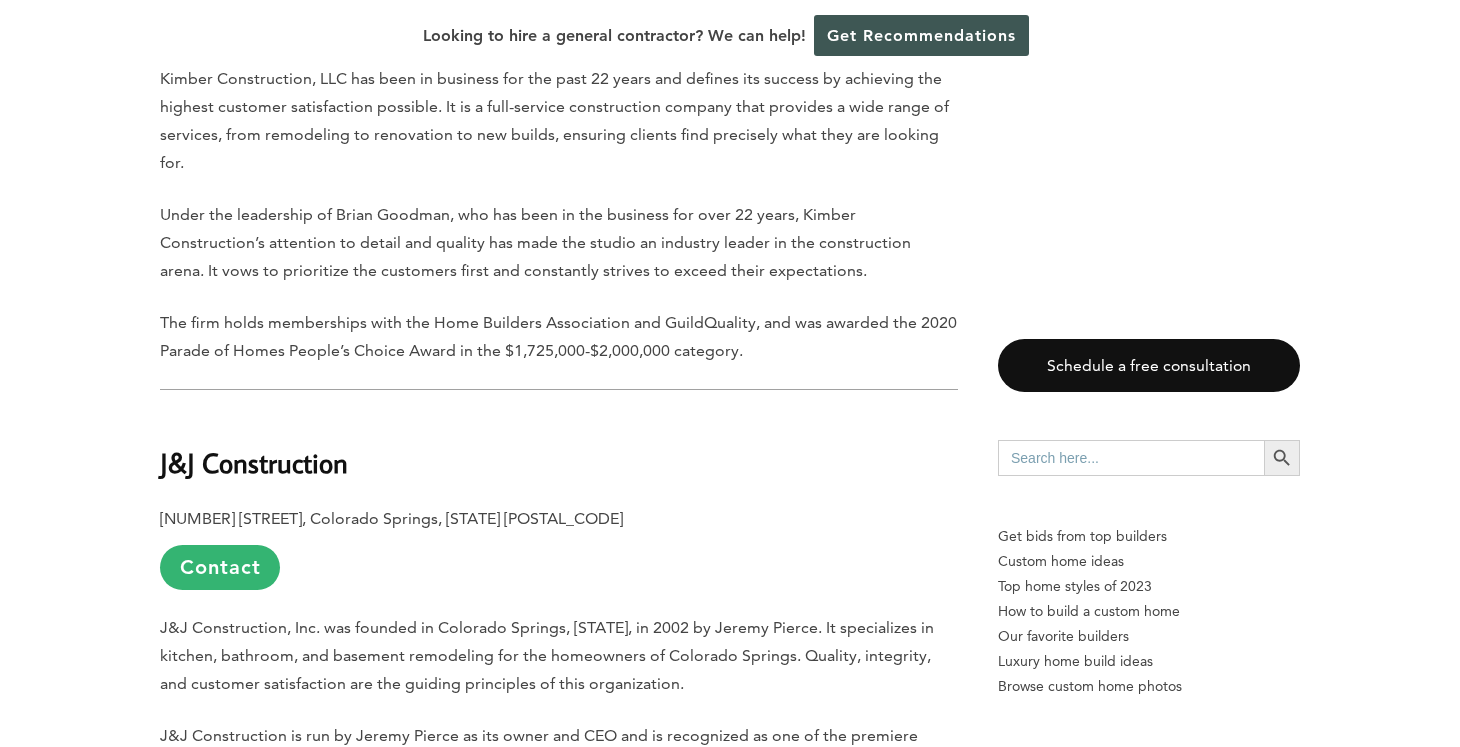 click on "J&J Construction" at bounding box center (254, 462) 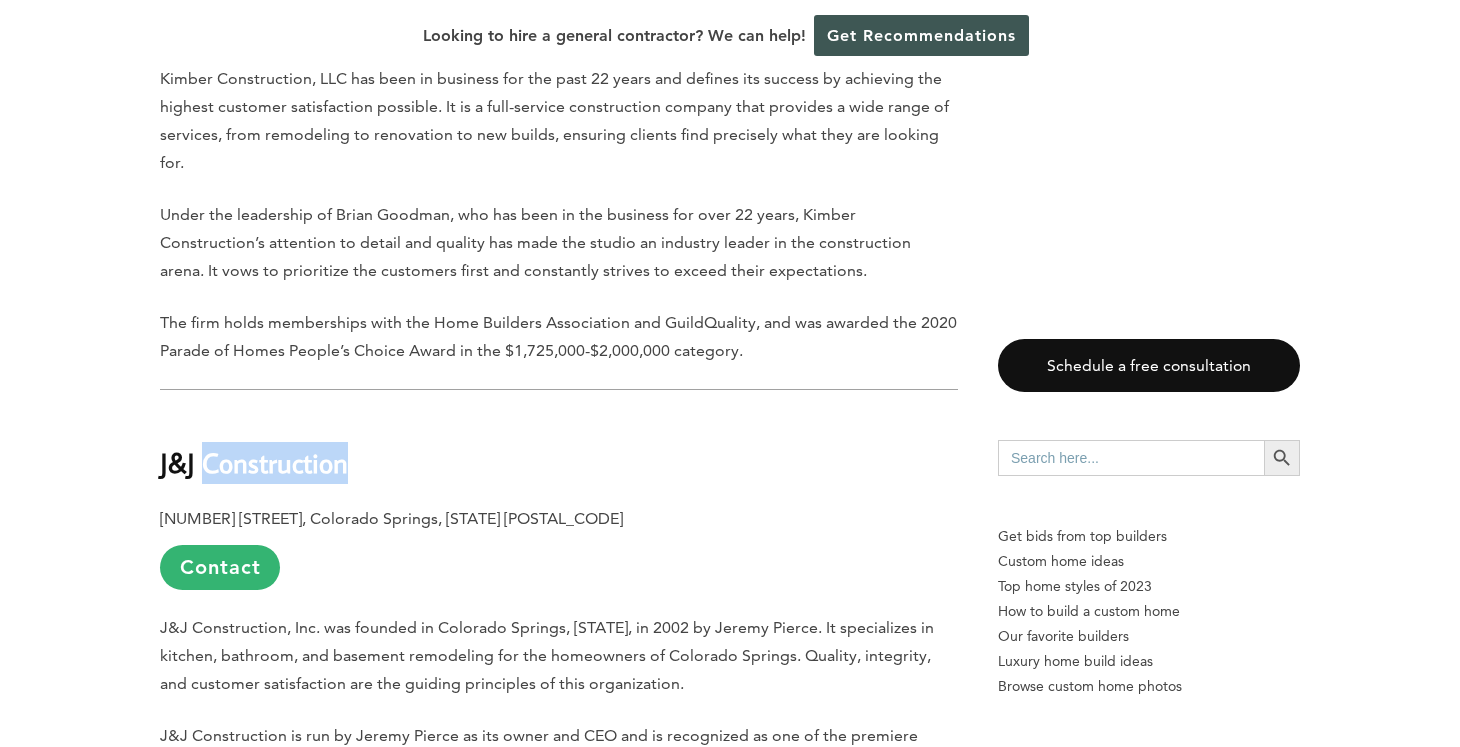 click on "J&J Construction" at bounding box center [254, 462] 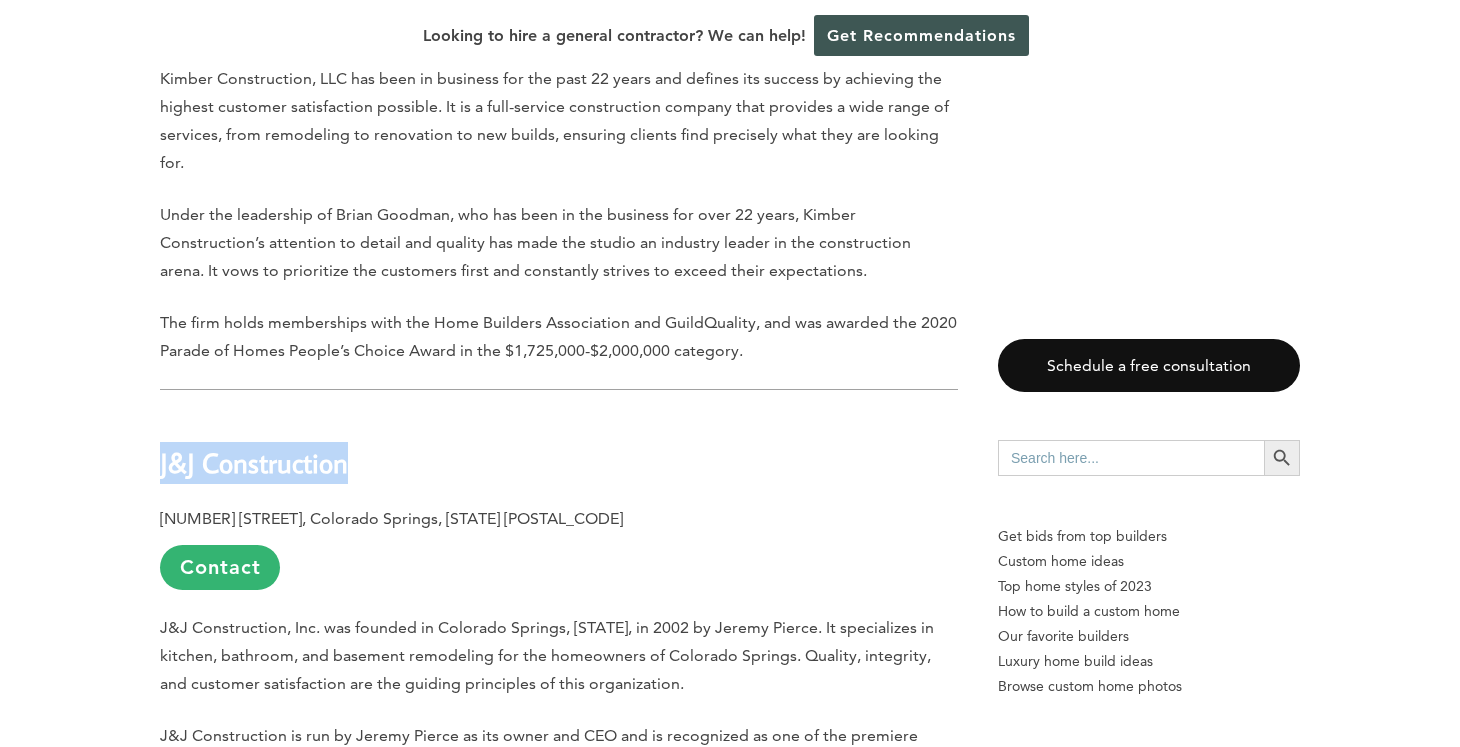 click on "J&J Construction" at bounding box center [254, 462] 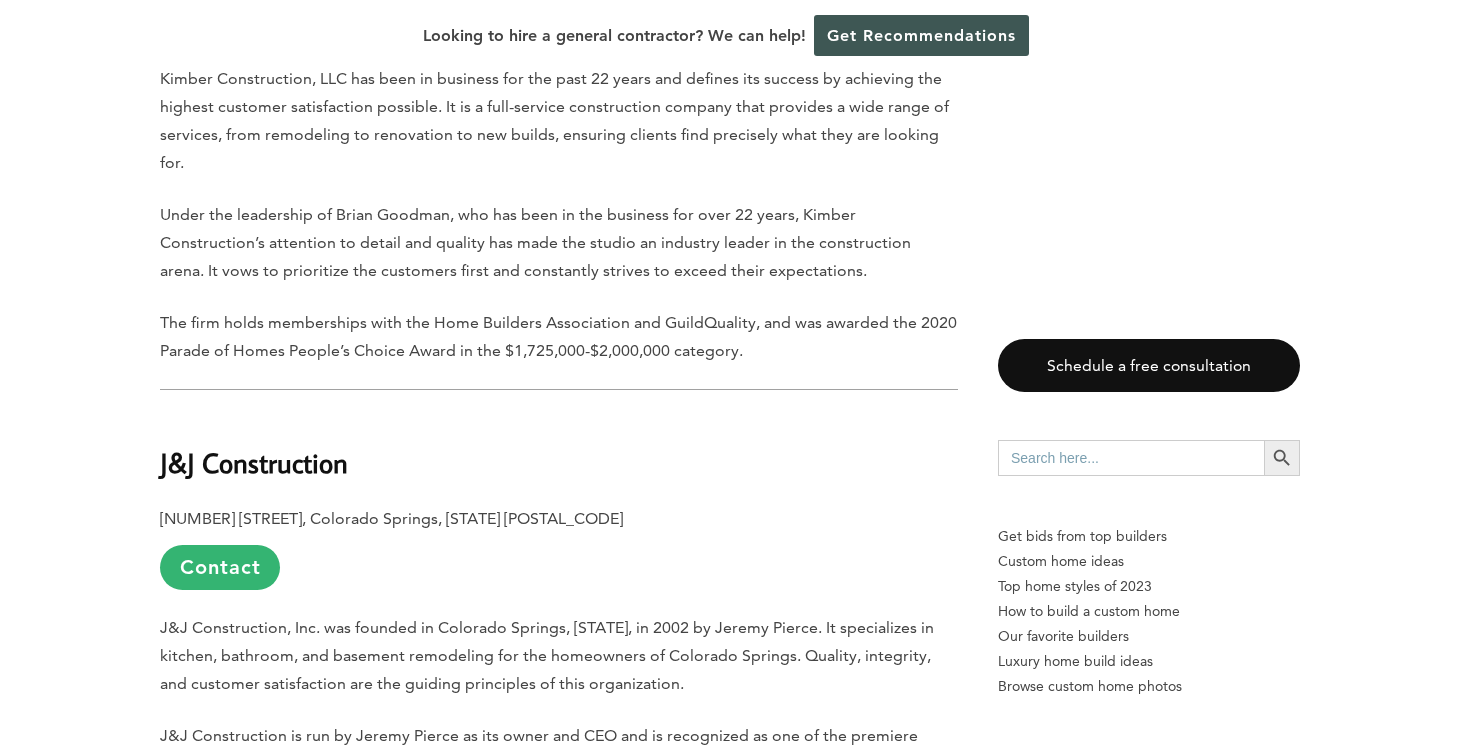 click on "The firm holds memberships with the Home Builders Association and GuildQuality, and was awarded the 2020 Parade of Homes People’s Choice Award in the $1,725,000-$2,000,000 category." at bounding box center (559, 337) 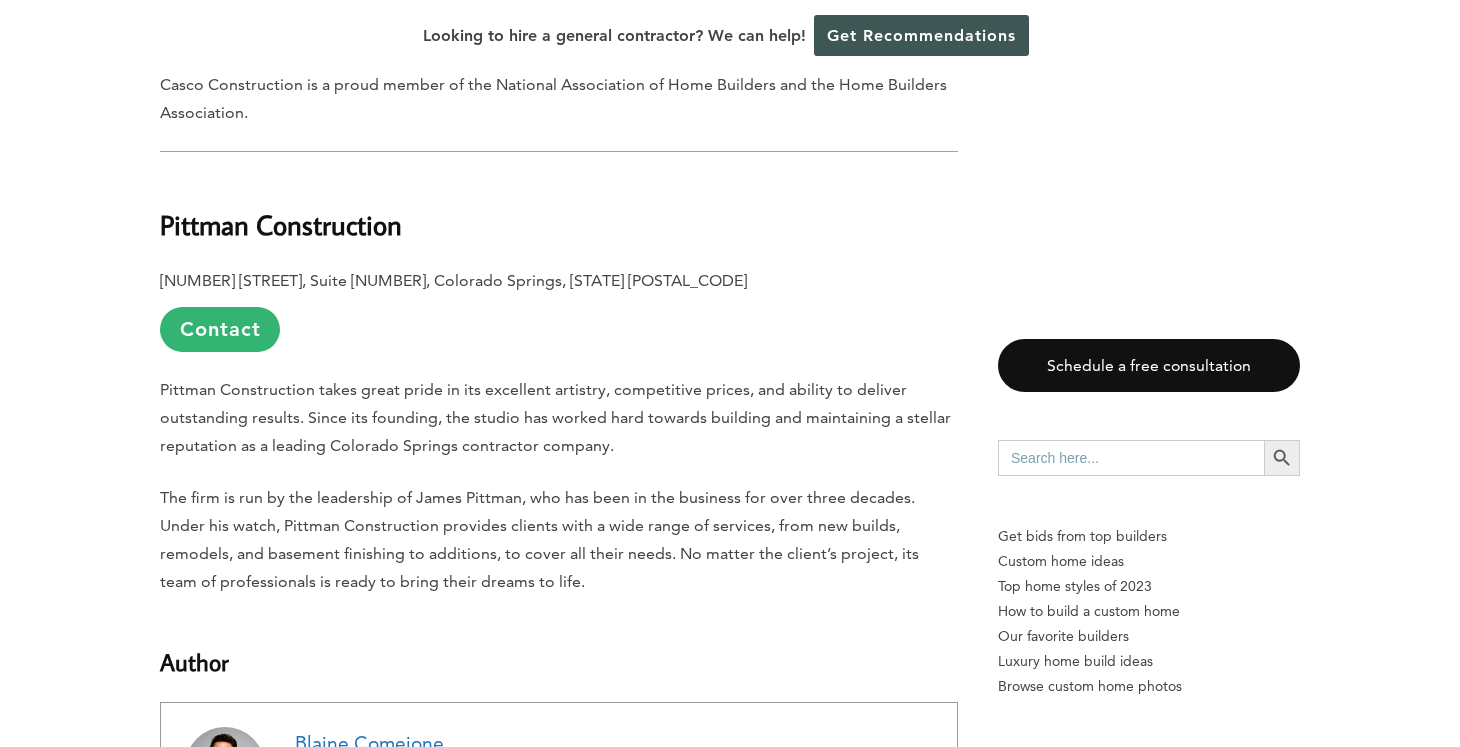 scroll, scrollTop: 4545, scrollLeft: 0, axis: vertical 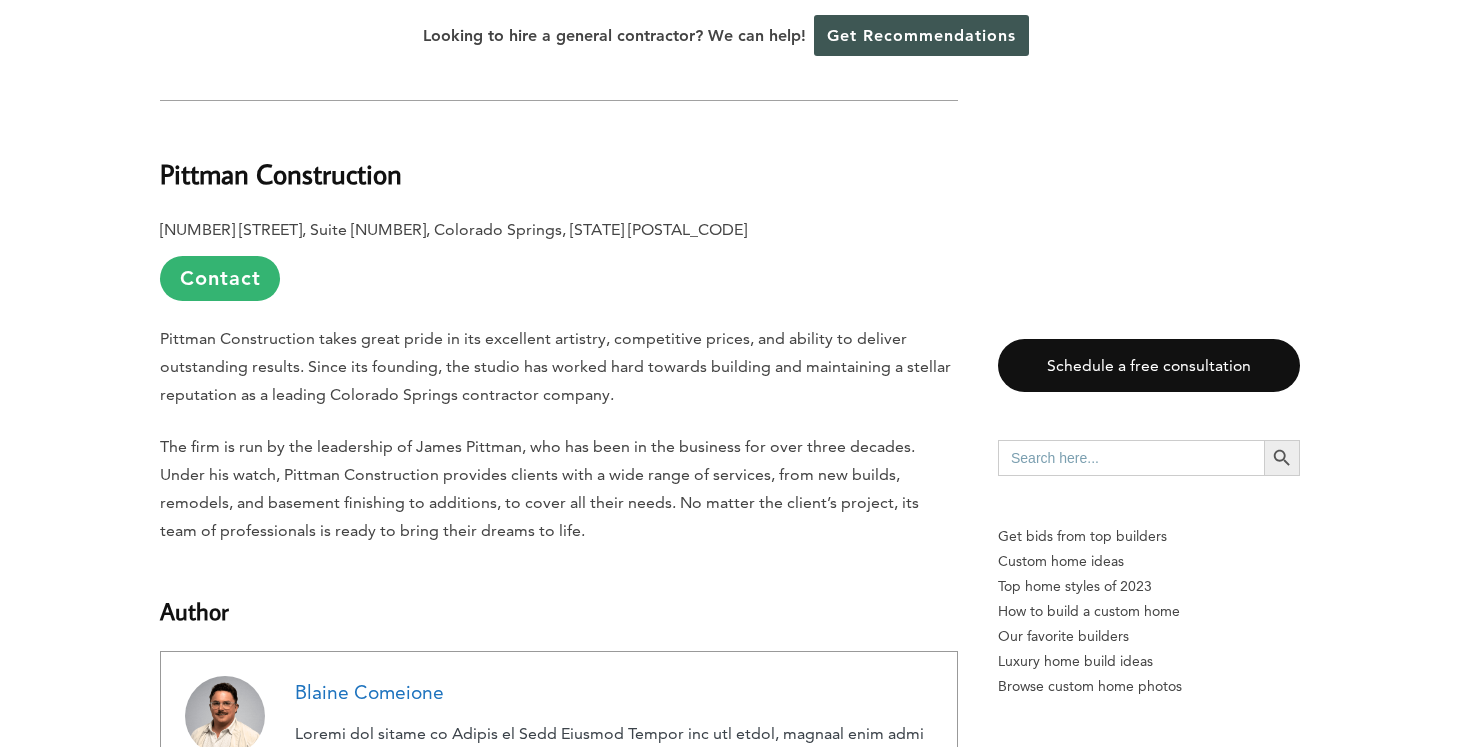 click on "Pittman Construction" at bounding box center (281, 173) 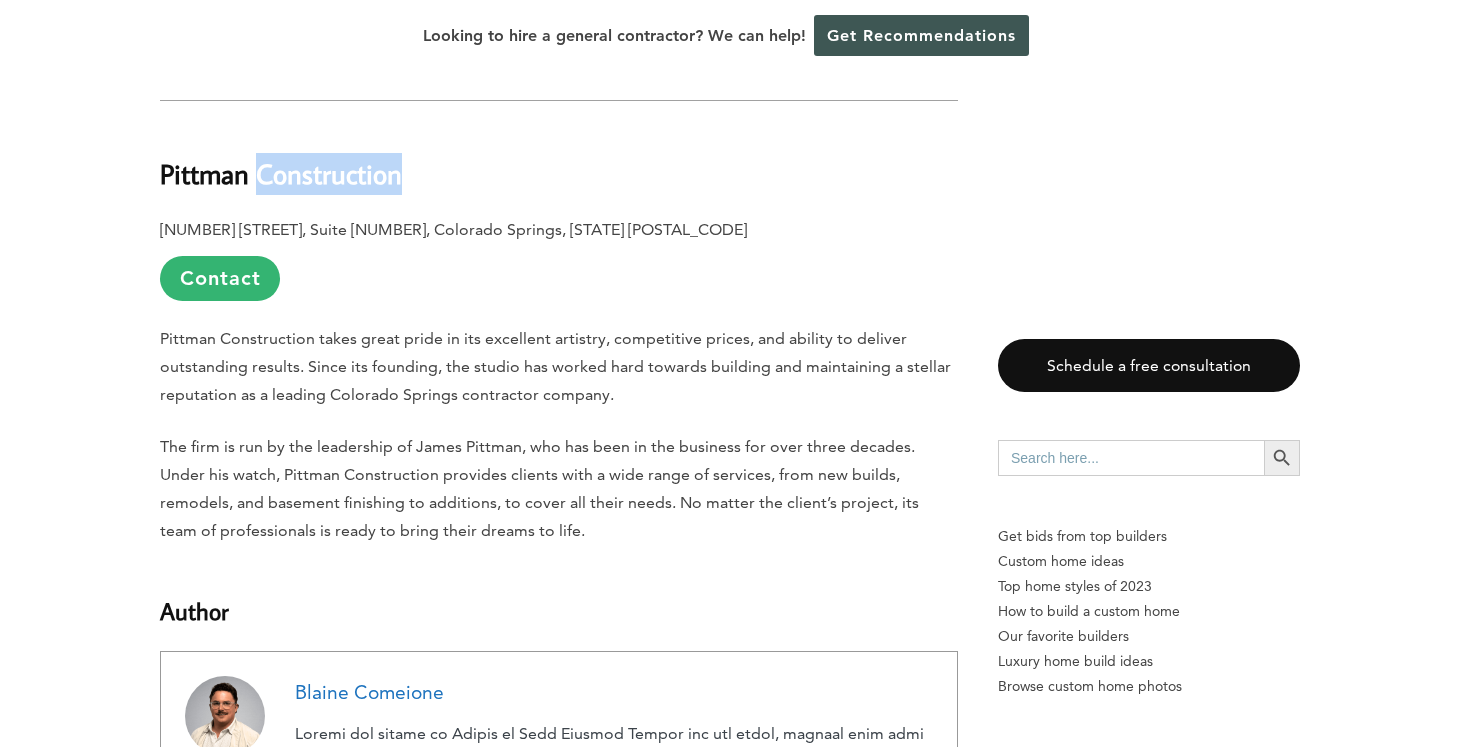 click on "Pittman Construction" at bounding box center [281, 173] 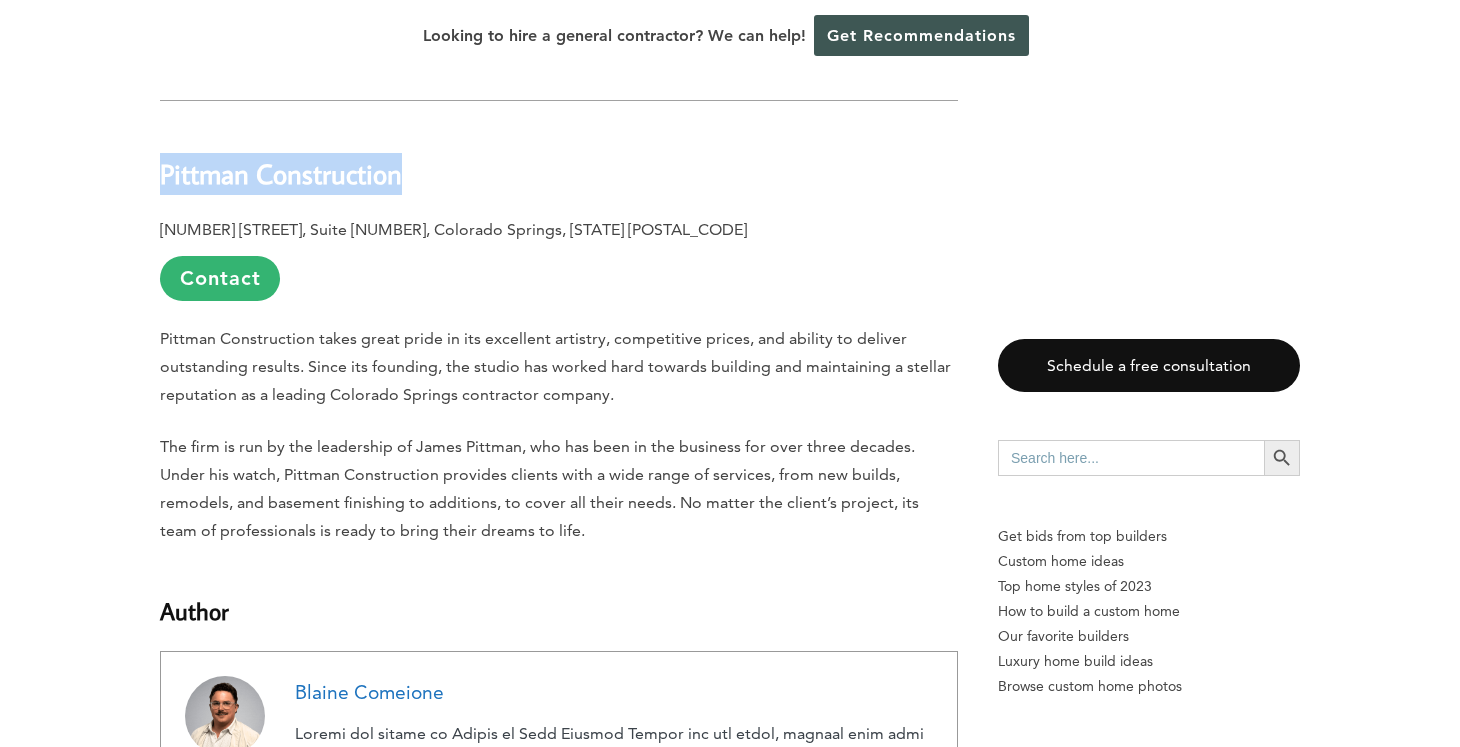 click on "Pittman Construction" at bounding box center (281, 173) 